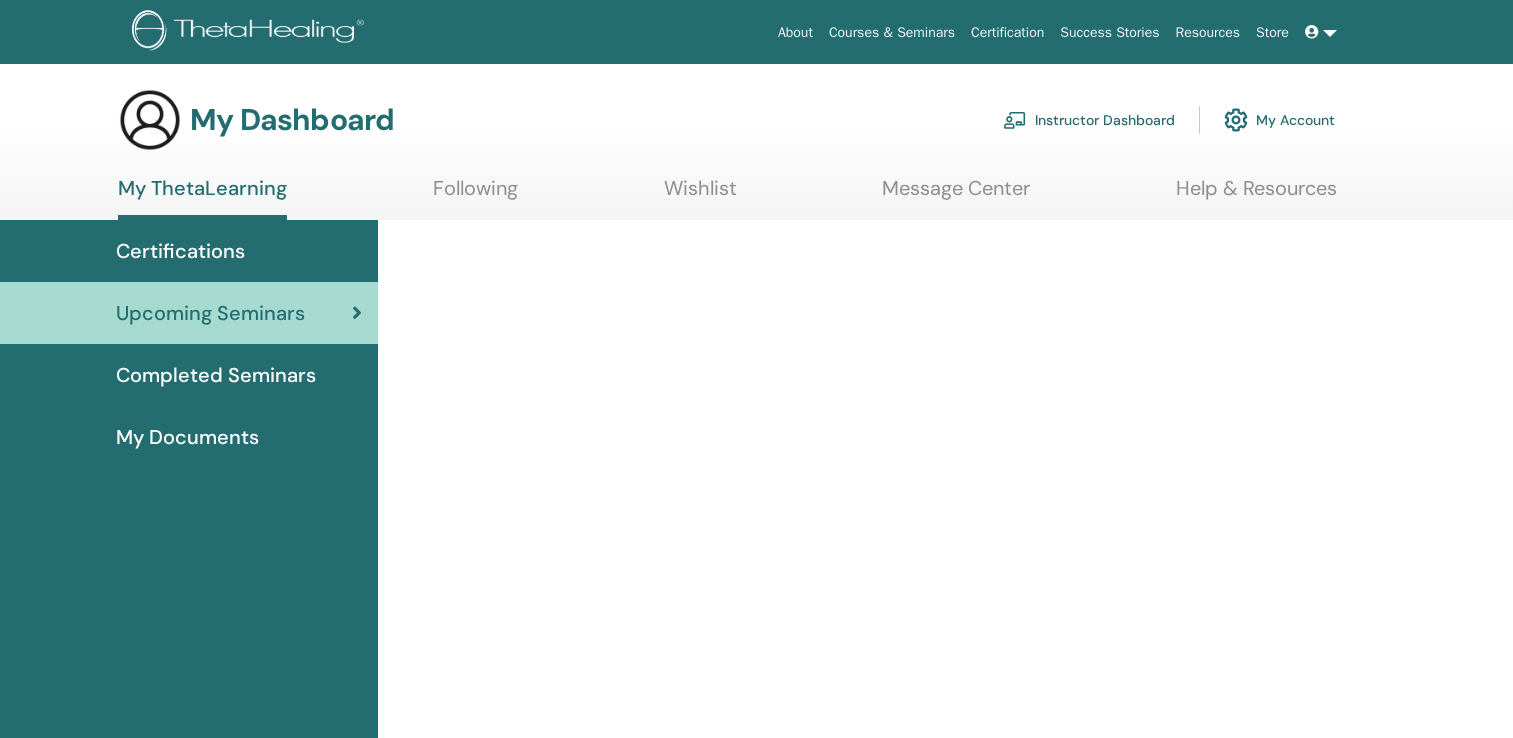 scroll, scrollTop: 0, scrollLeft: 0, axis: both 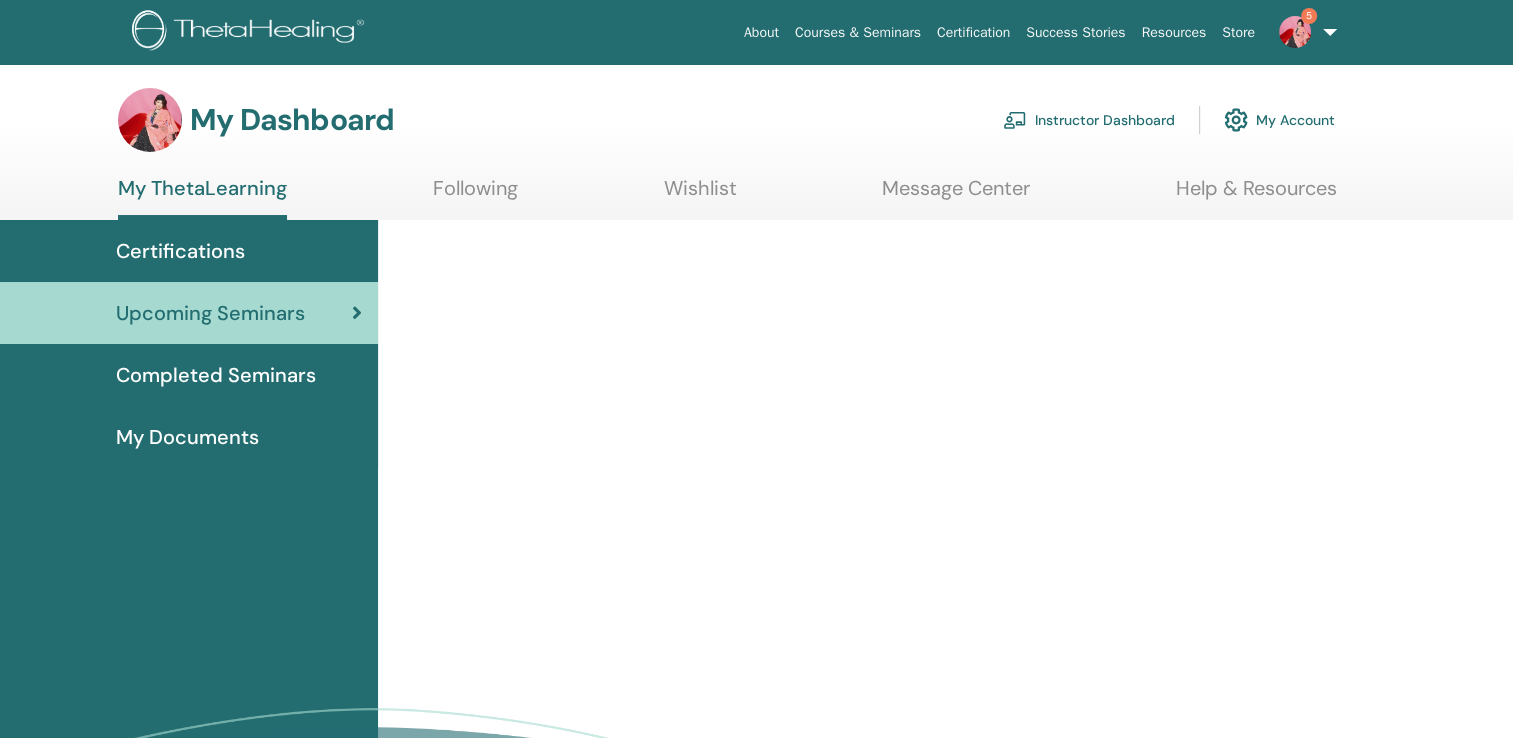 click on "5" at bounding box center [1304, 32] 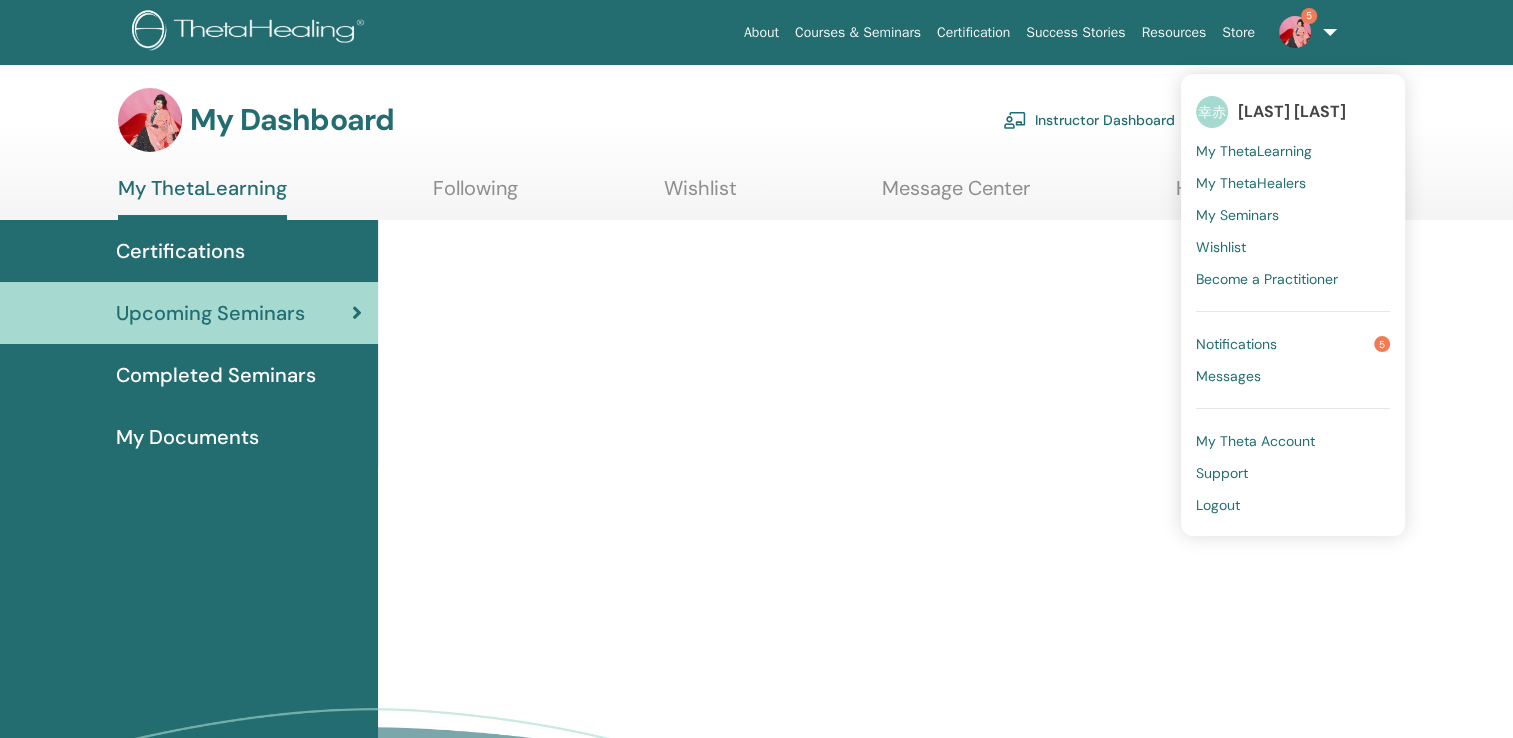 click on "Logout" at bounding box center [1218, 505] 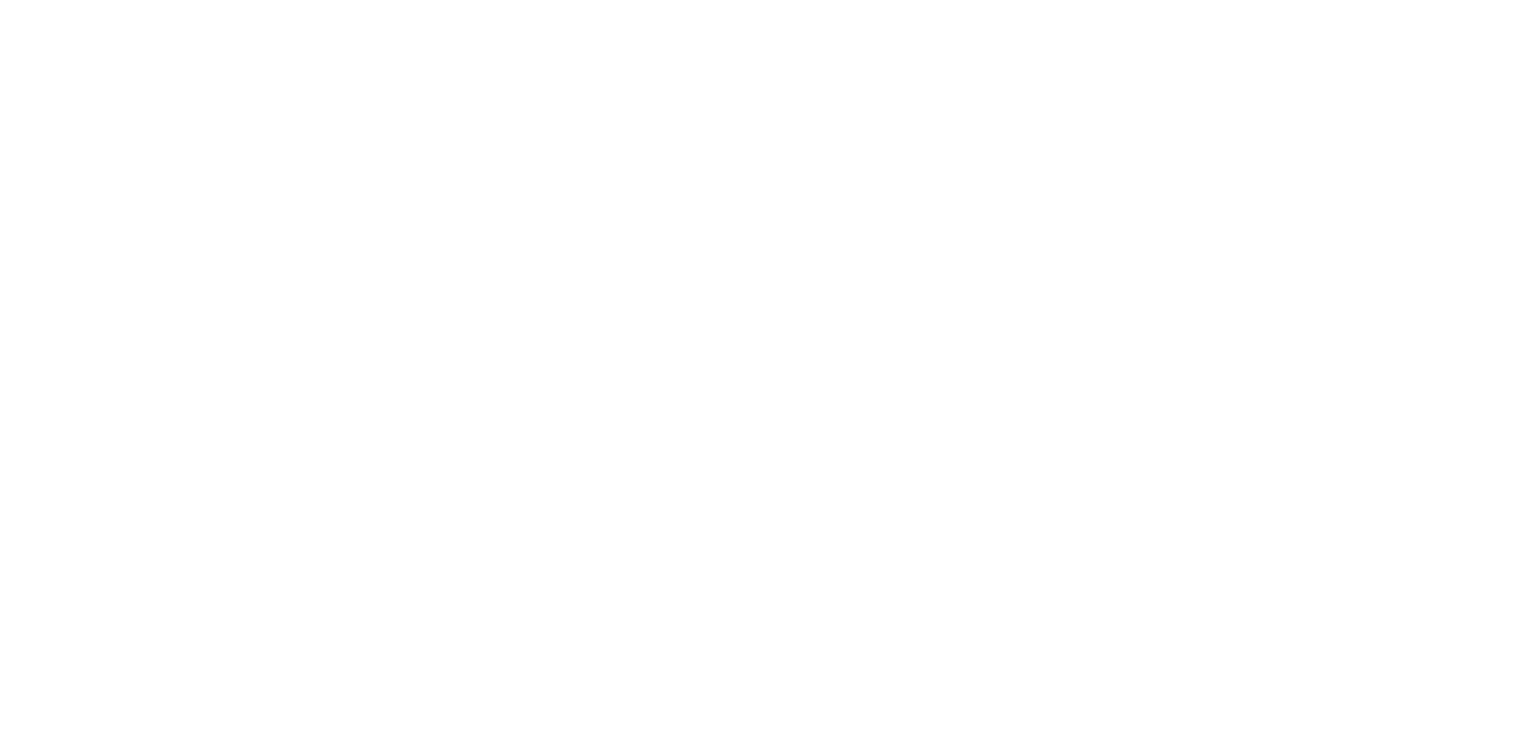 scroll, scrollTop: 0, scrollLeft: 0, axis: both 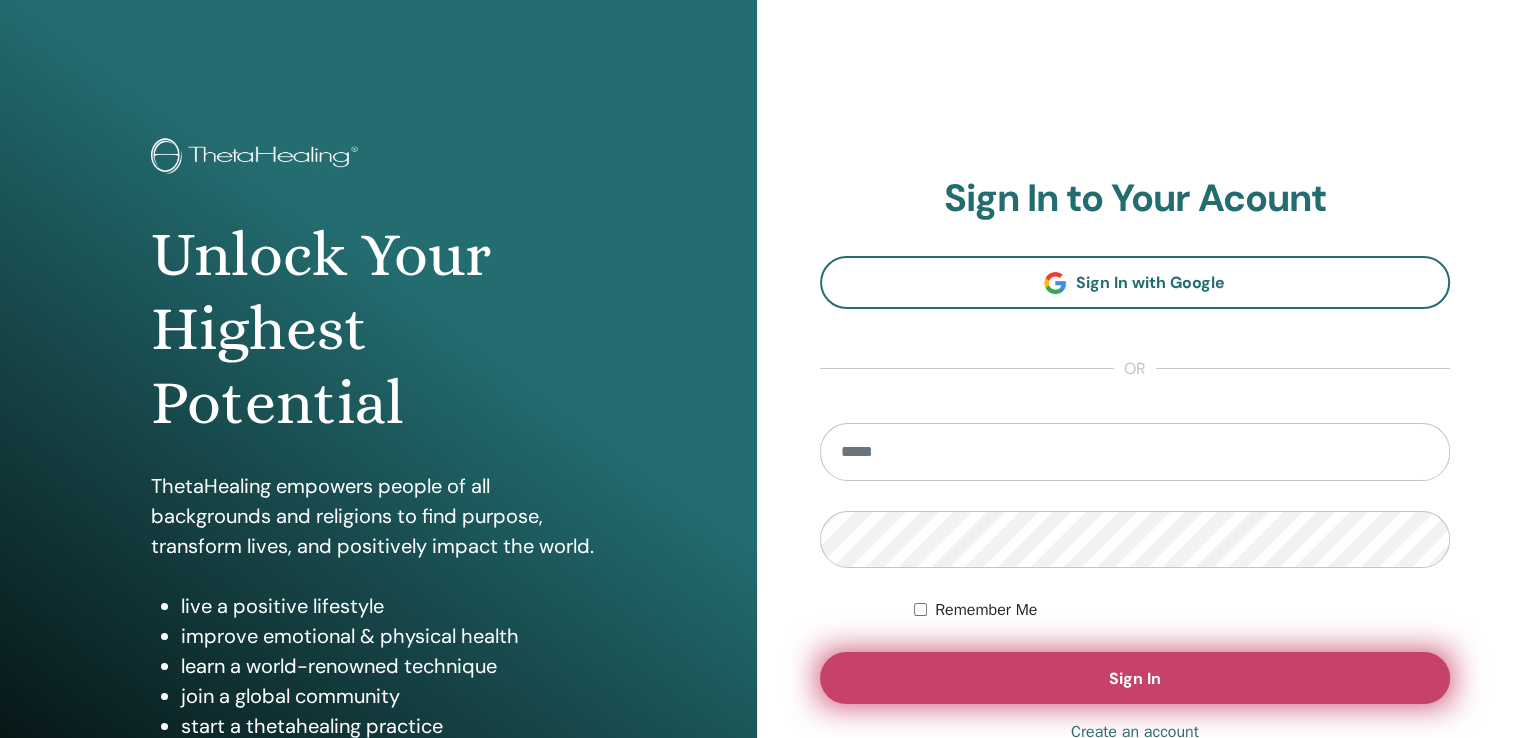 type on "**********" 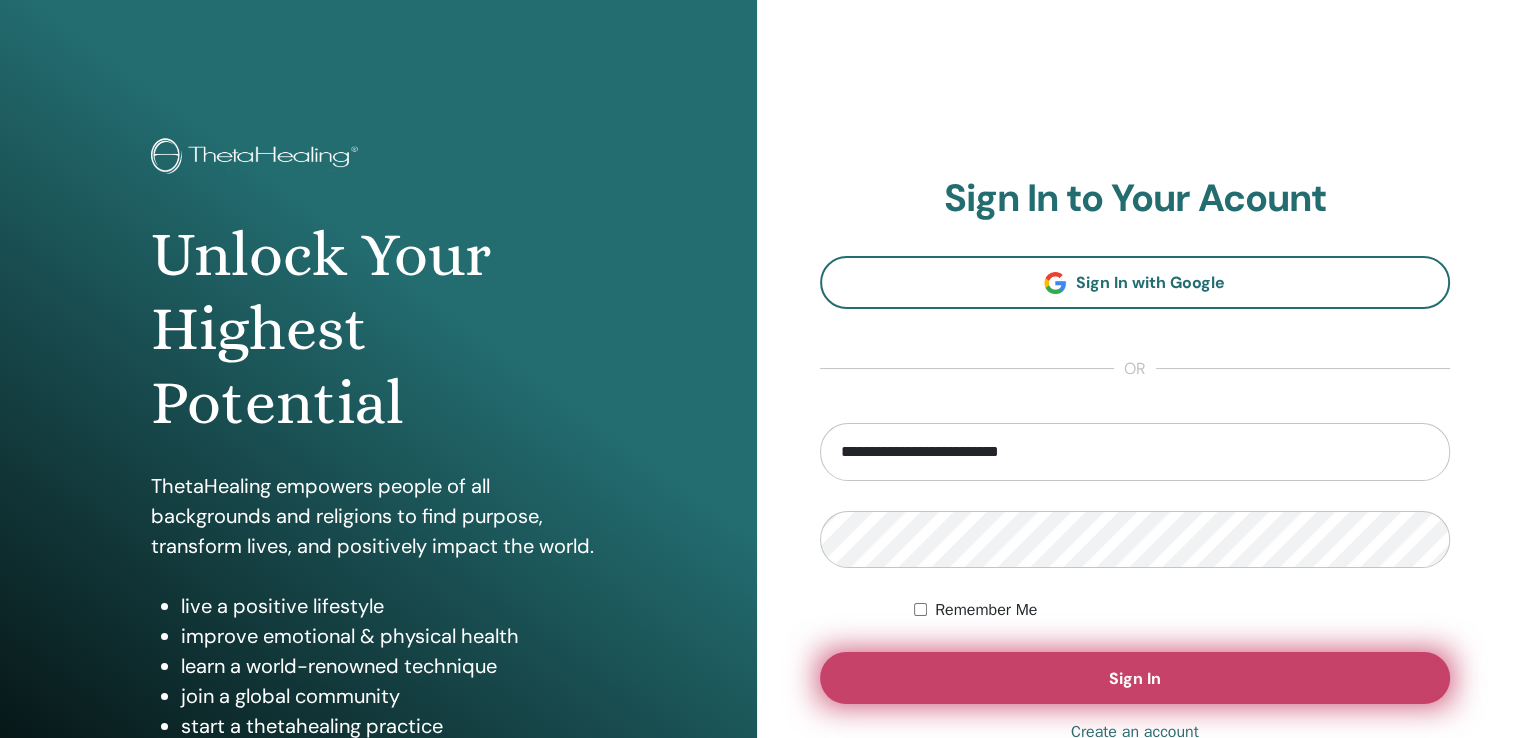 click on "Sign In" at bounding box center (1135, 678) 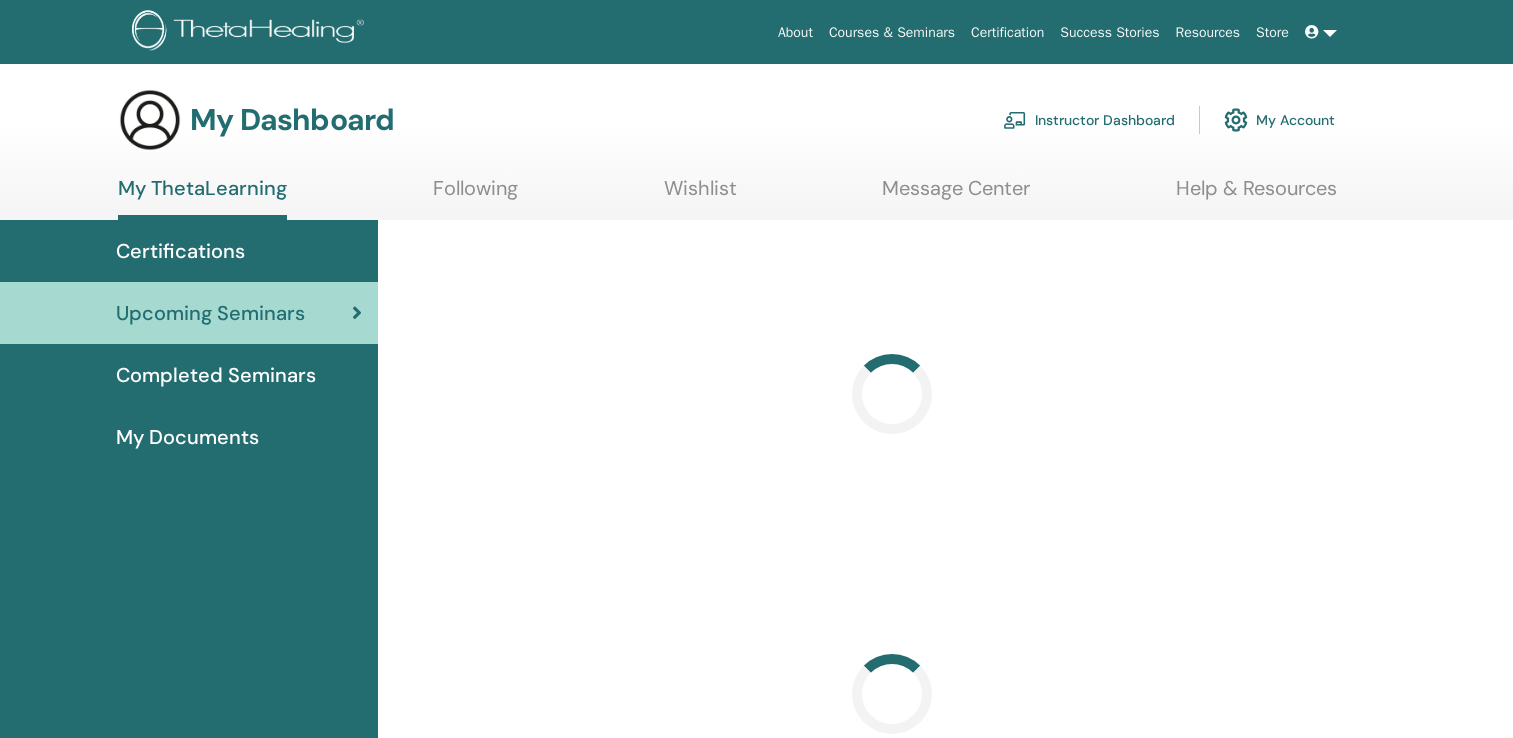 scroll, scrollTop: 0, scrollLeft: 0, axis: both 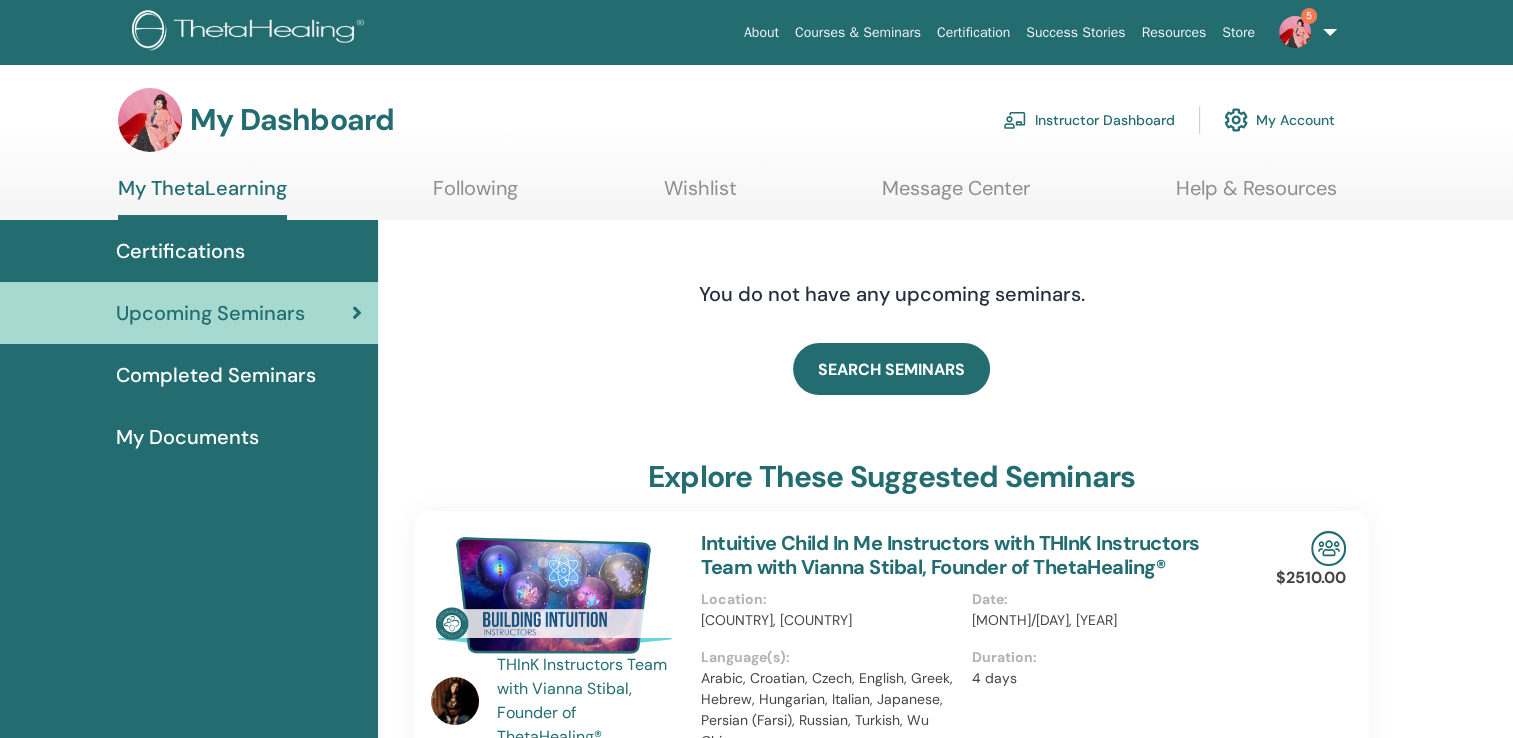 click on "5" at bounding box center [1304, 32] 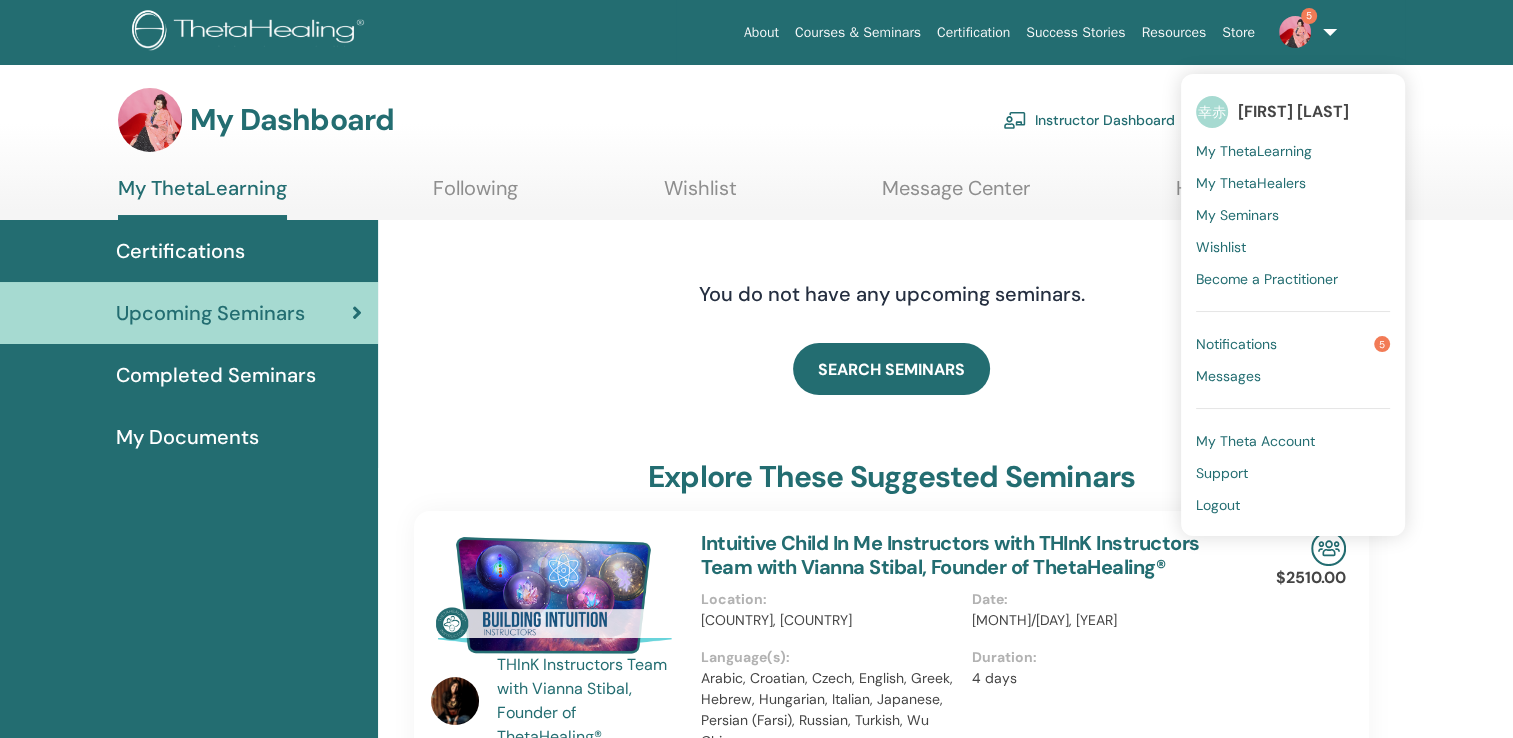 click on "Logout" at bounding box center (1218, 505) 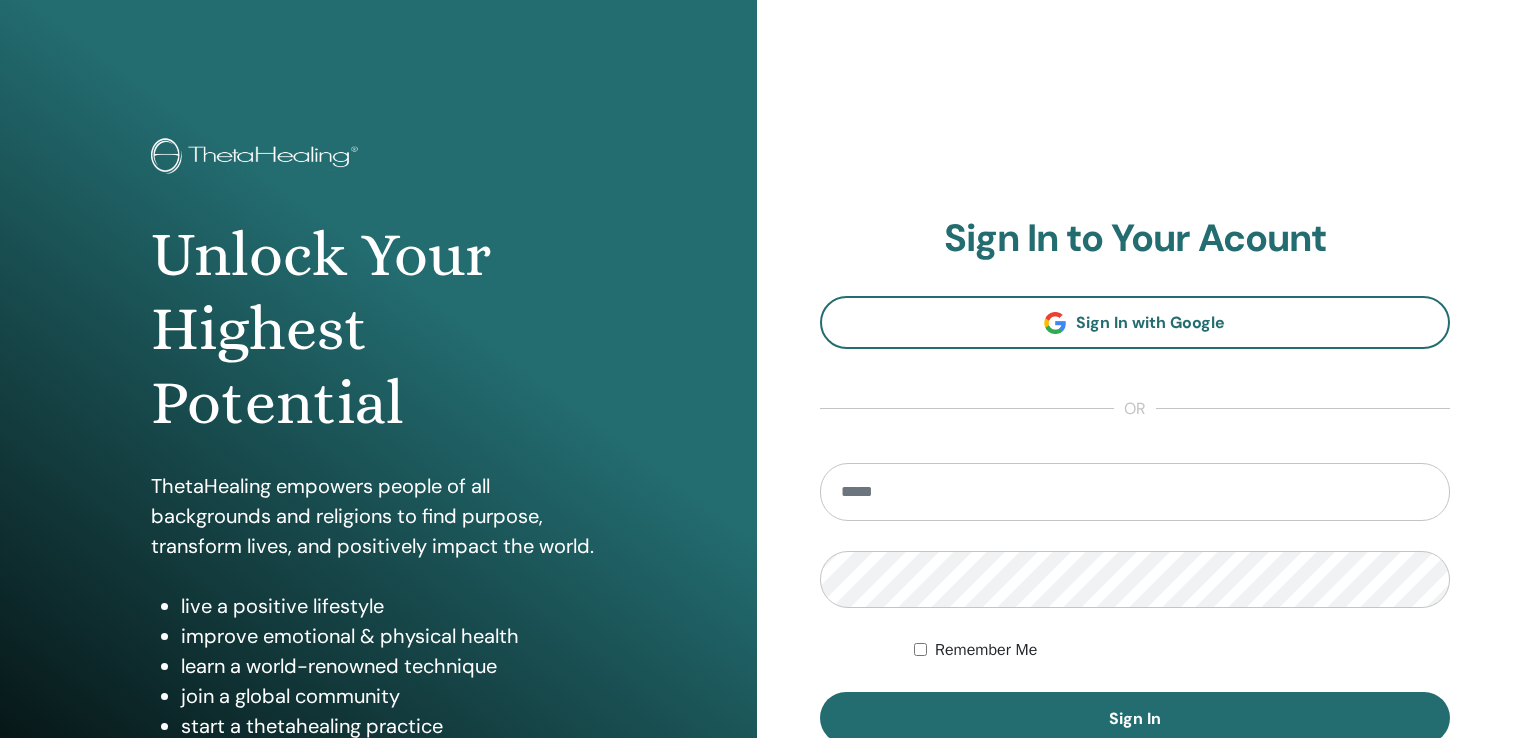 scroll, scrollTop: 0, scrollLeft: 0, axis: both 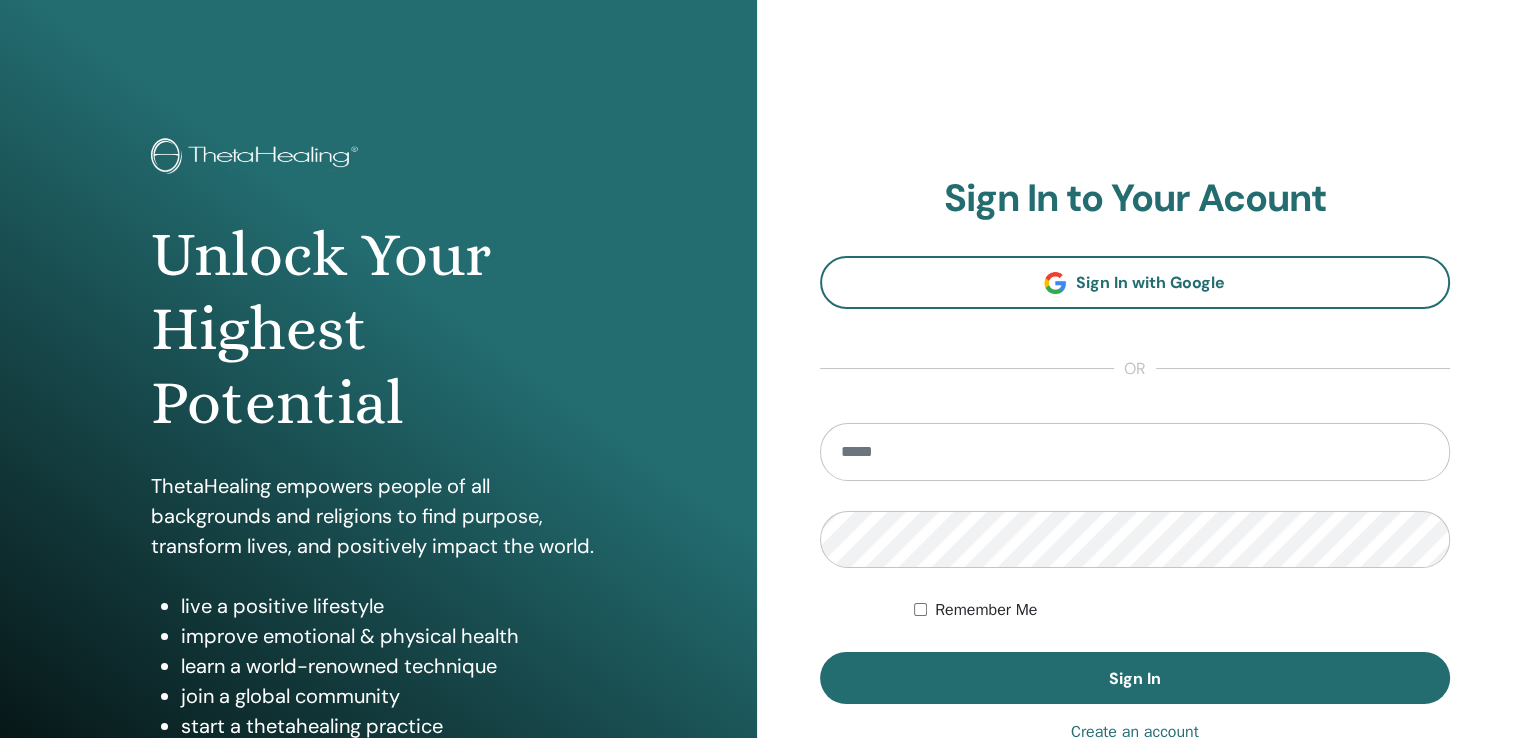 type on "**********" 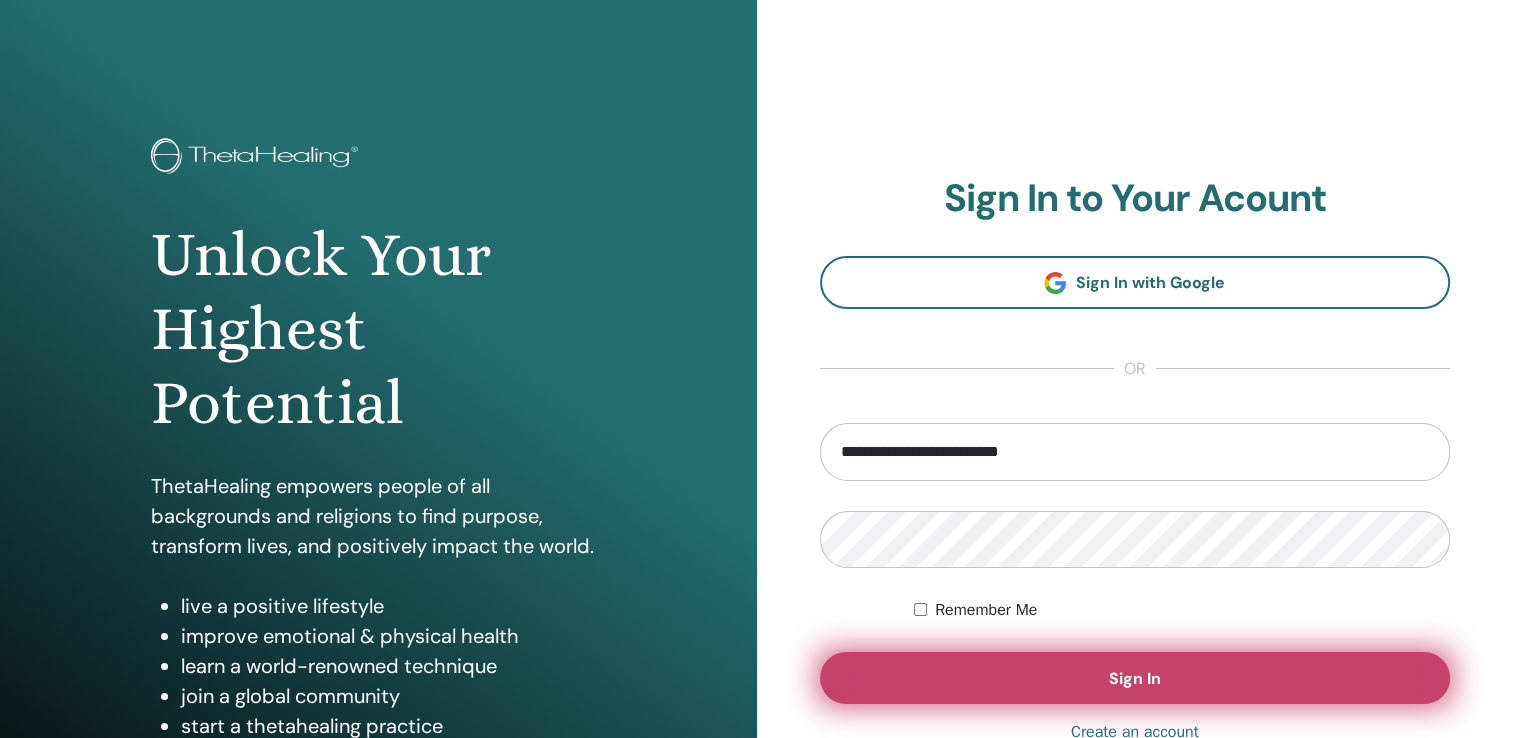 click on "Sign In" at bounding box center (1135, 678) 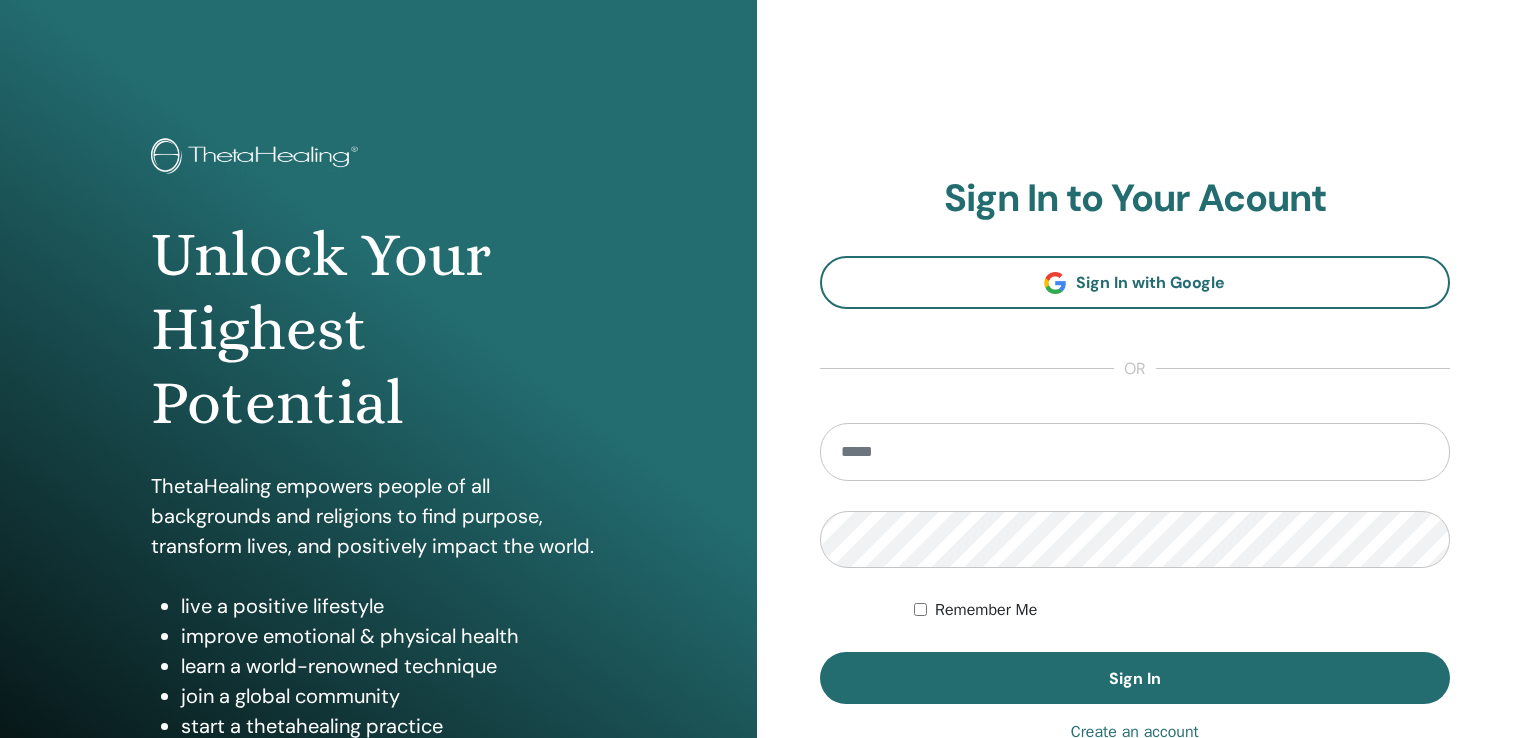 scroll, scrollTop: 0, scrollLeft: 0, axis: both 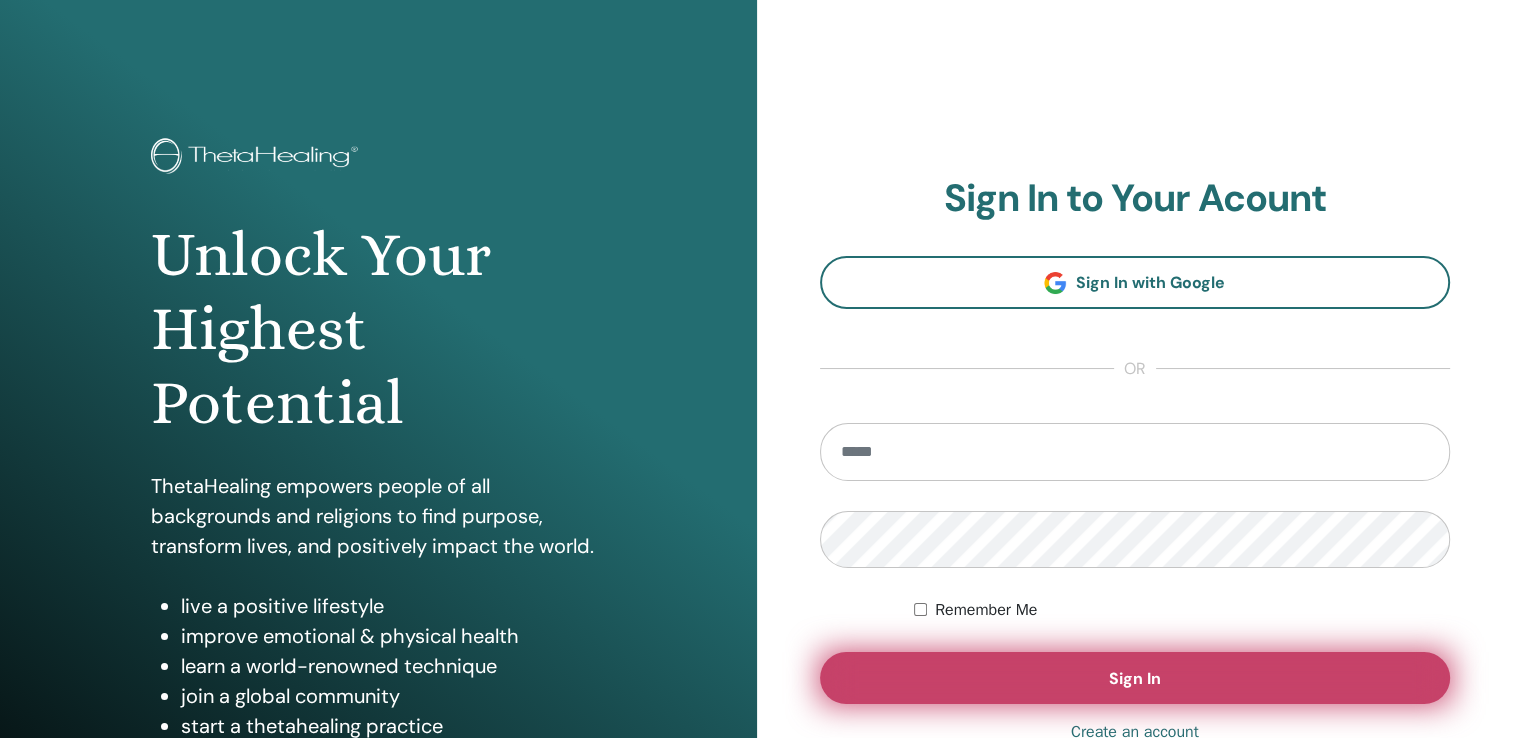 type on "**********" 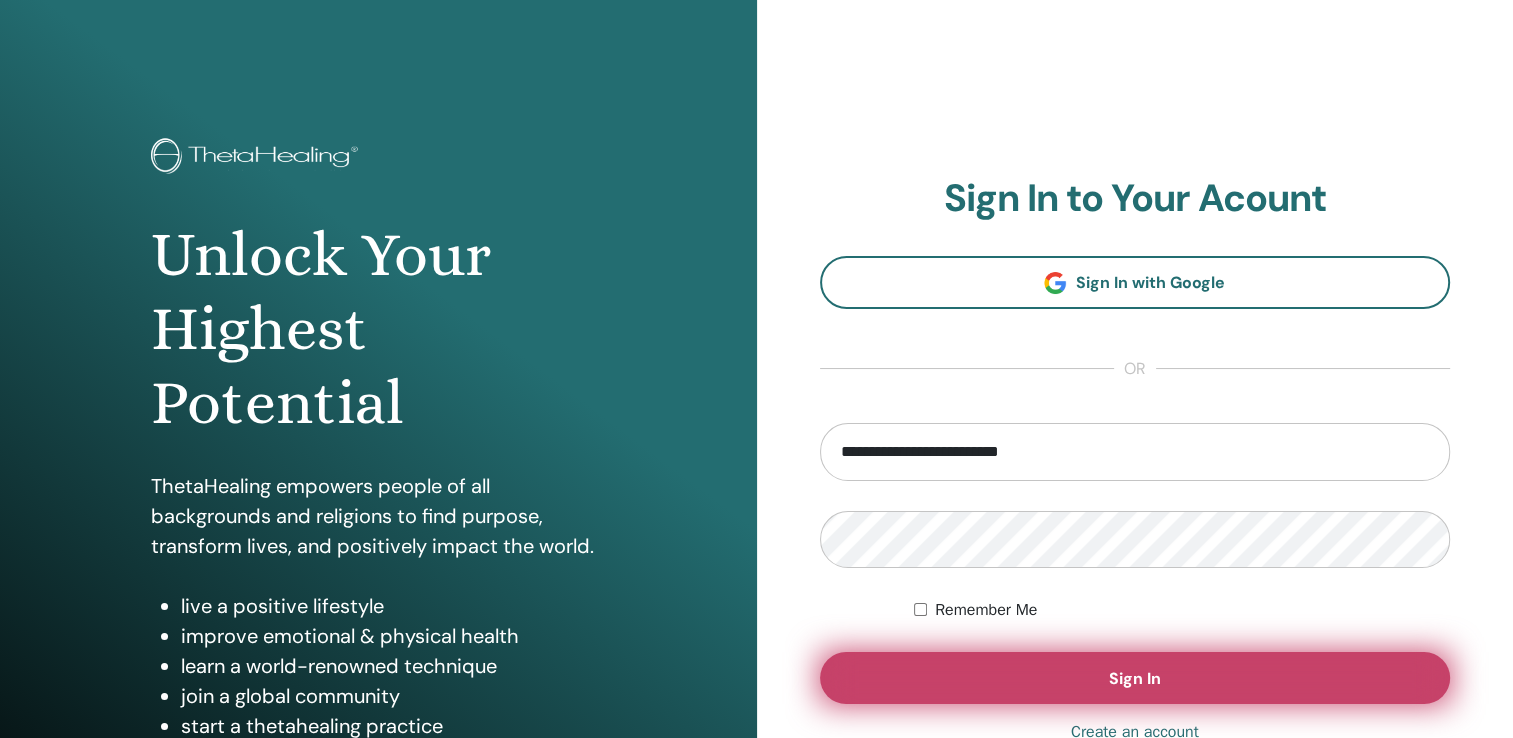 click on "Sign In" at bounding box center (1135, 678) 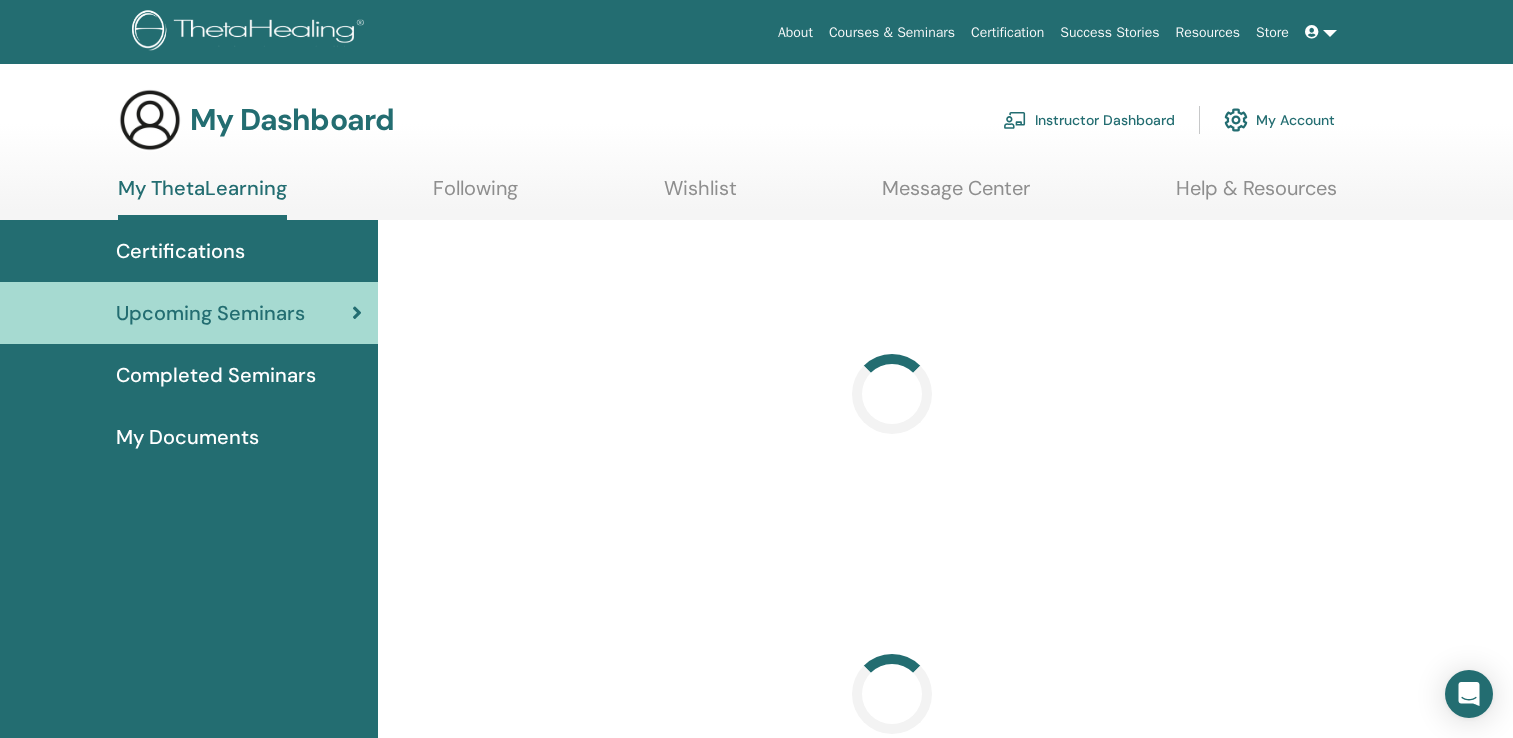 scroll, scrollTop: 0, scrollLeft: 0, axis: both 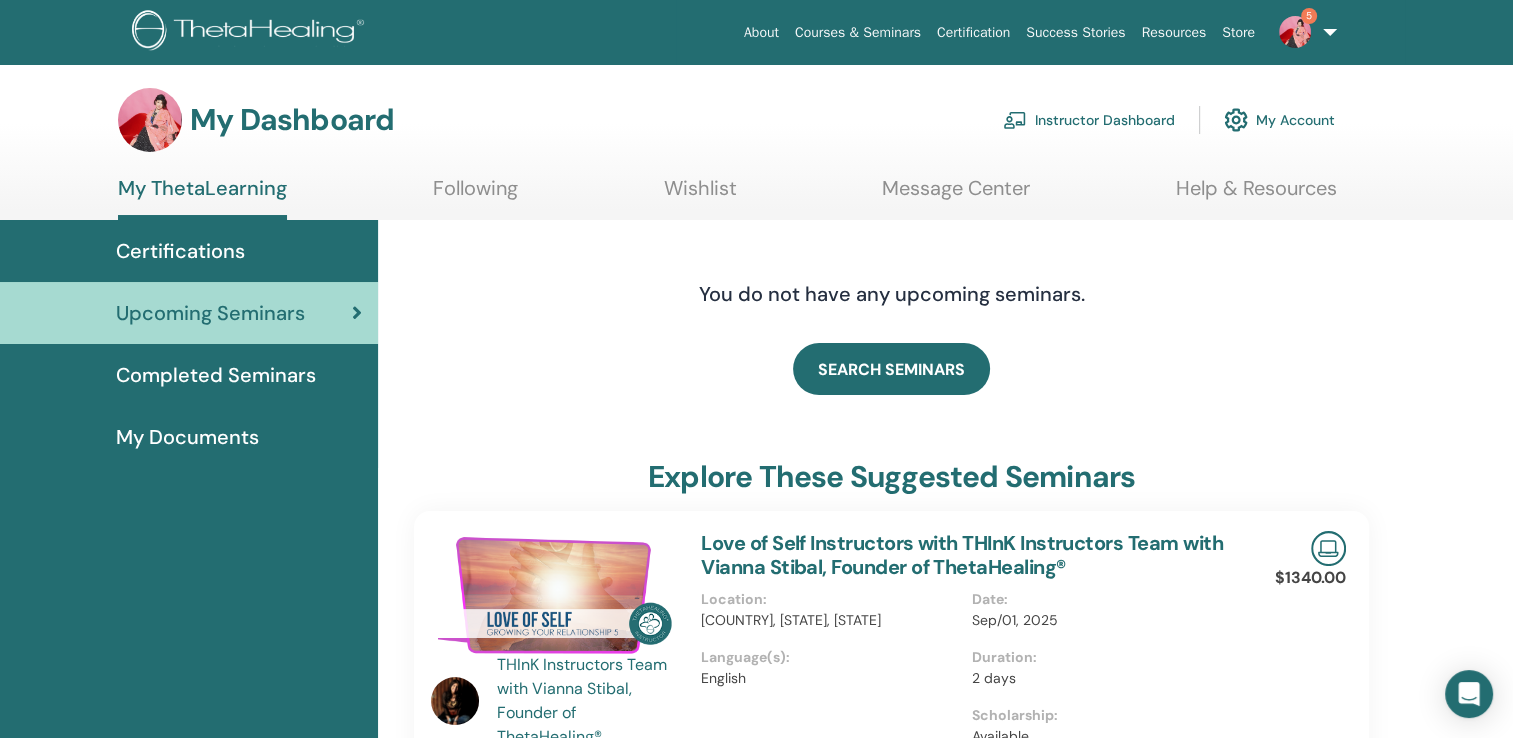 click on "5" at bounding box center [1304, 32] 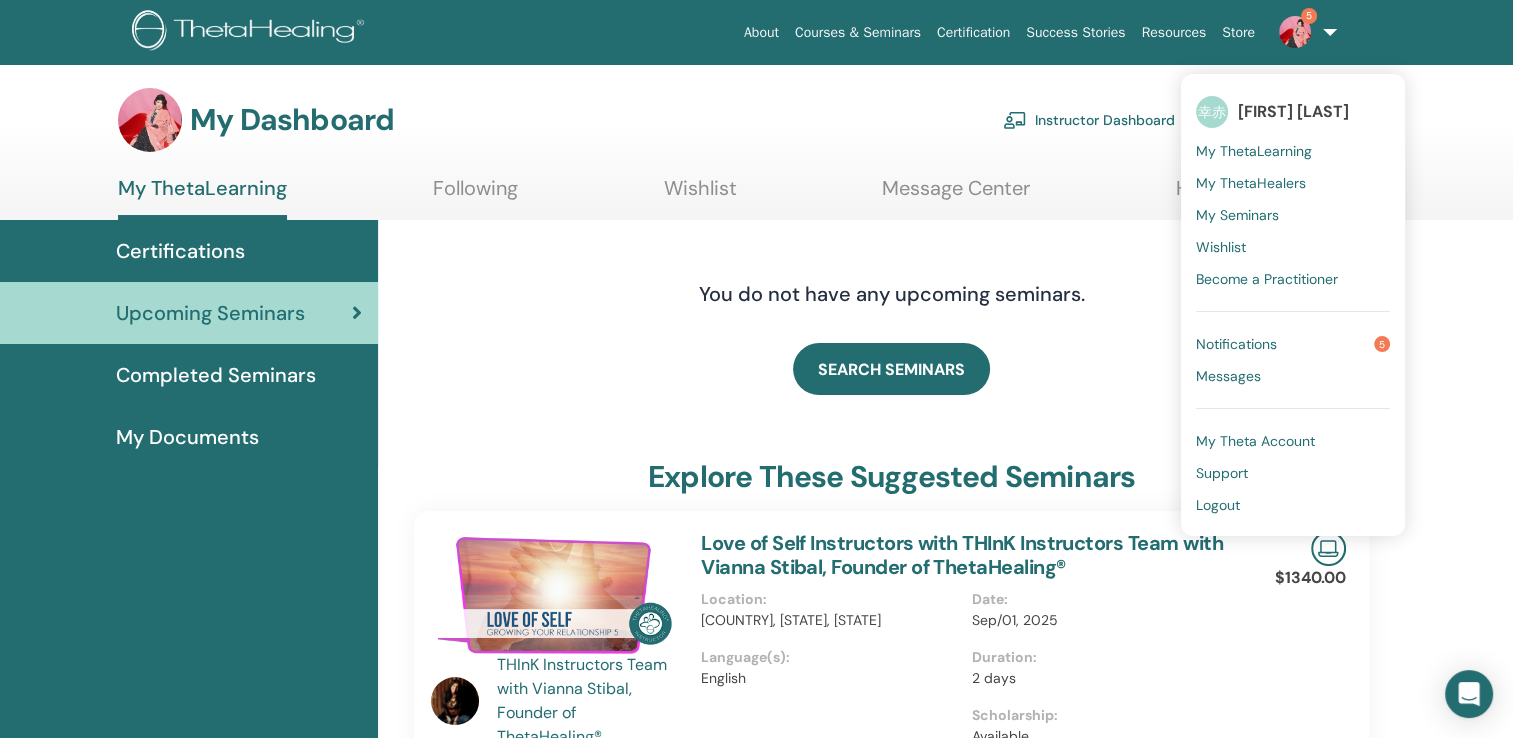 click on "Notifications" at bounding box center [1236, 344] 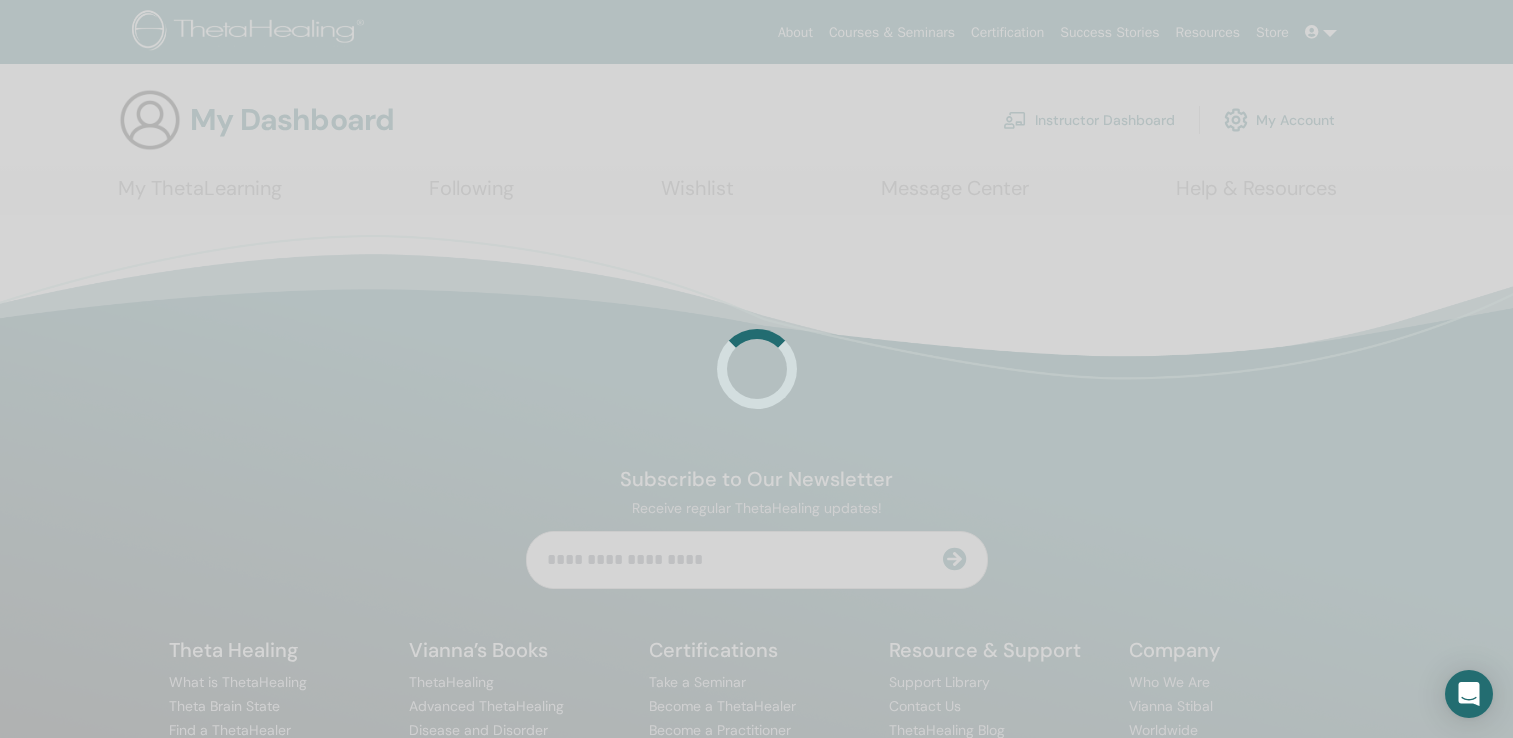 scroll, scrollTop: 0, scrollLeft: 0, axis: both 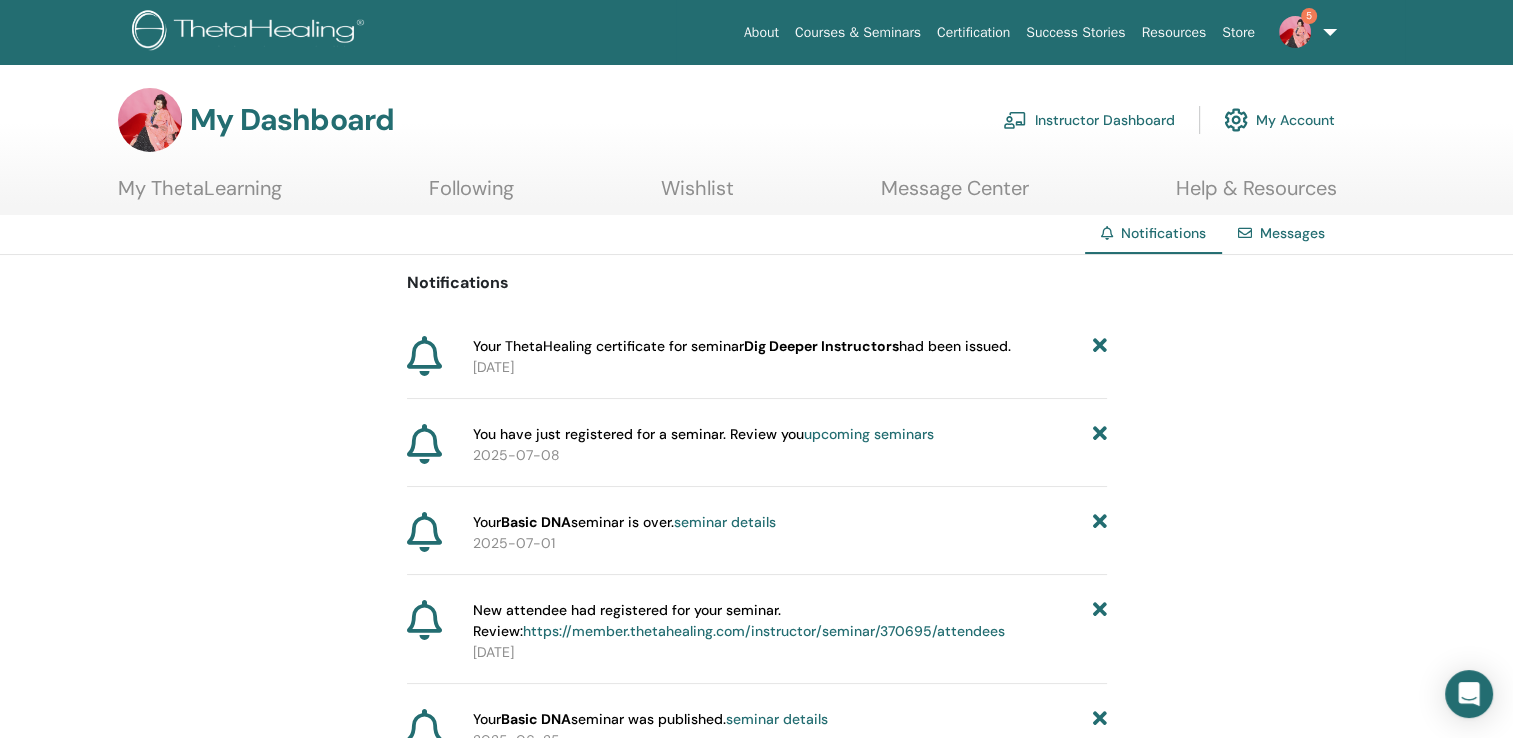 click on "5" at bounding box center [1304, 32] 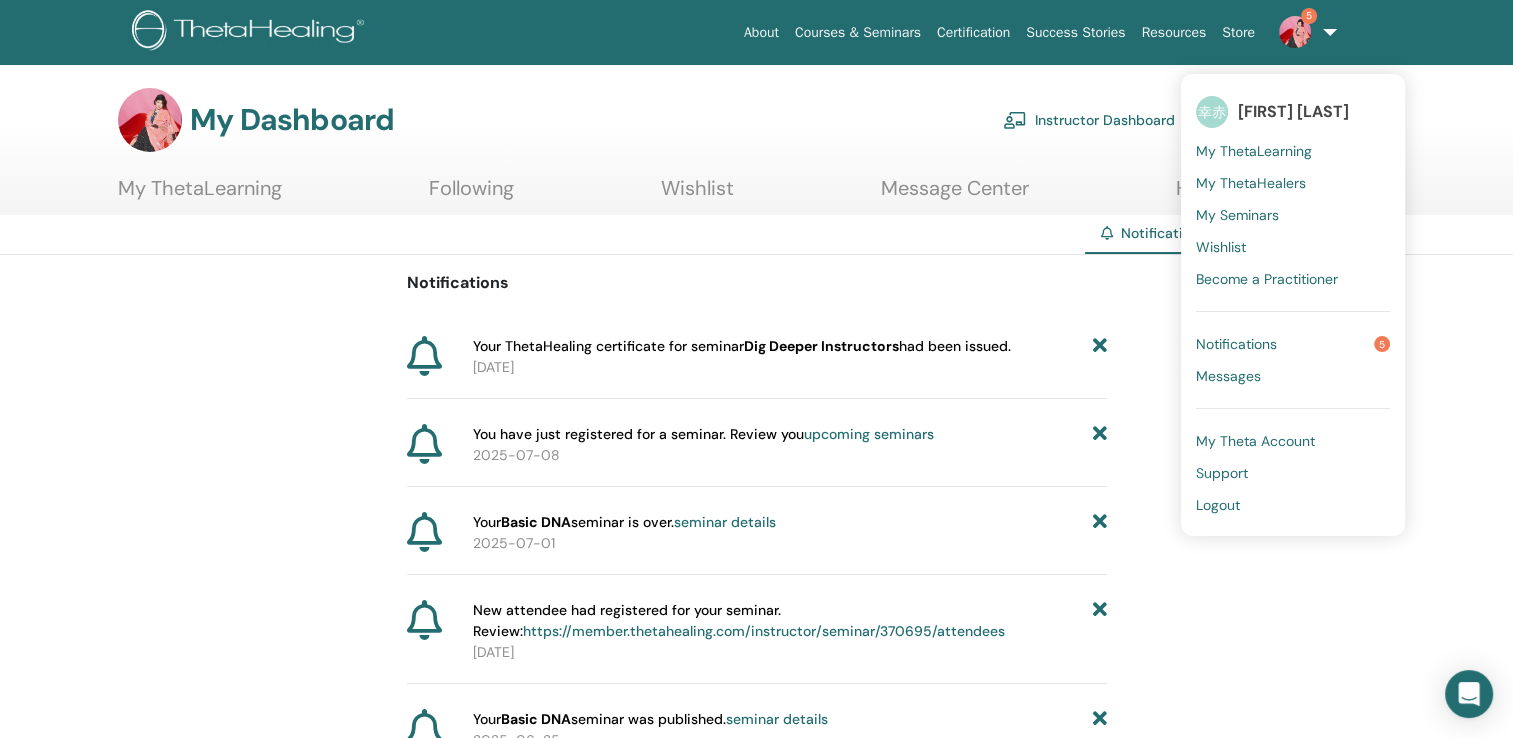 click on "My ThetaLearning" at bounding box center [1254, 151] 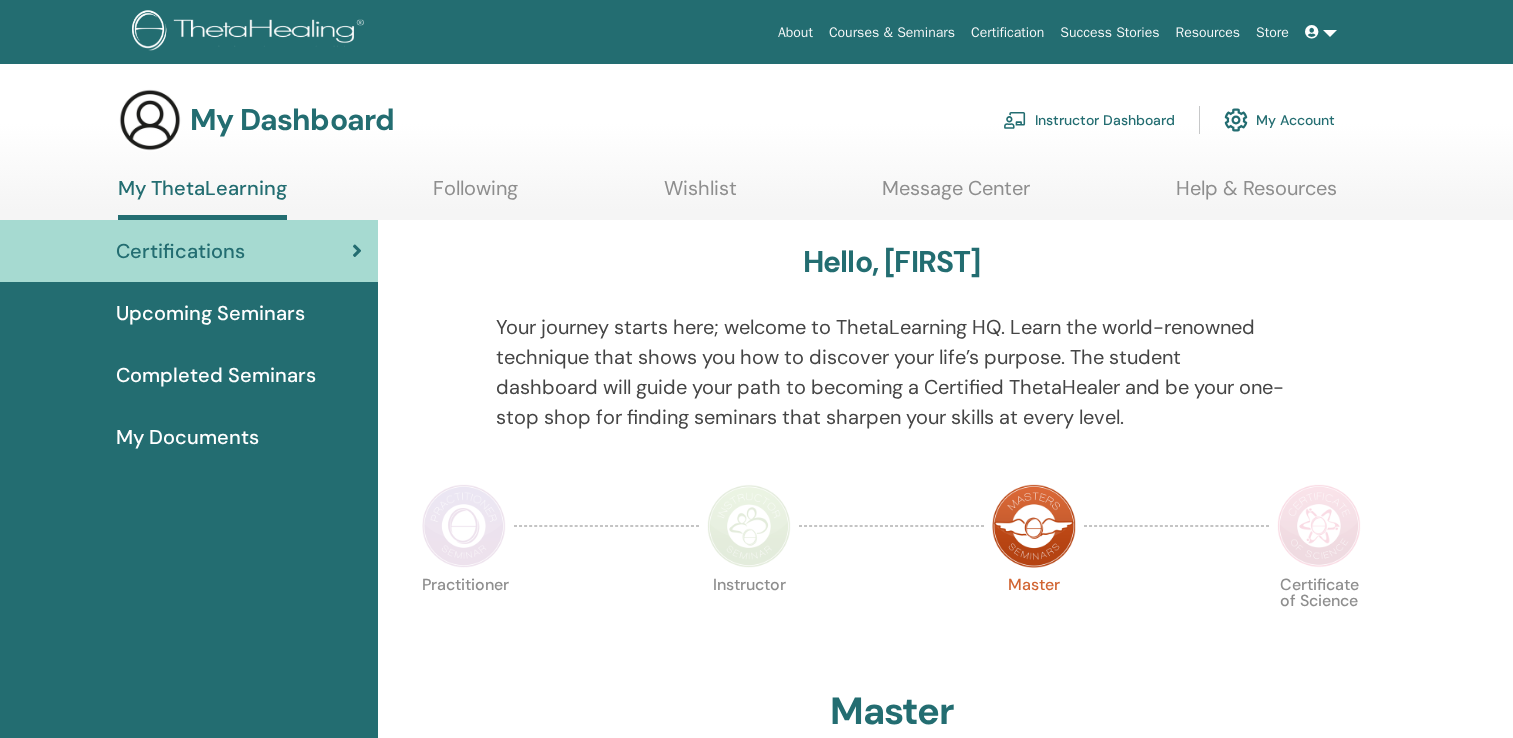 scroll, scrollTop: 0, scrollLeft: 0, axis: both 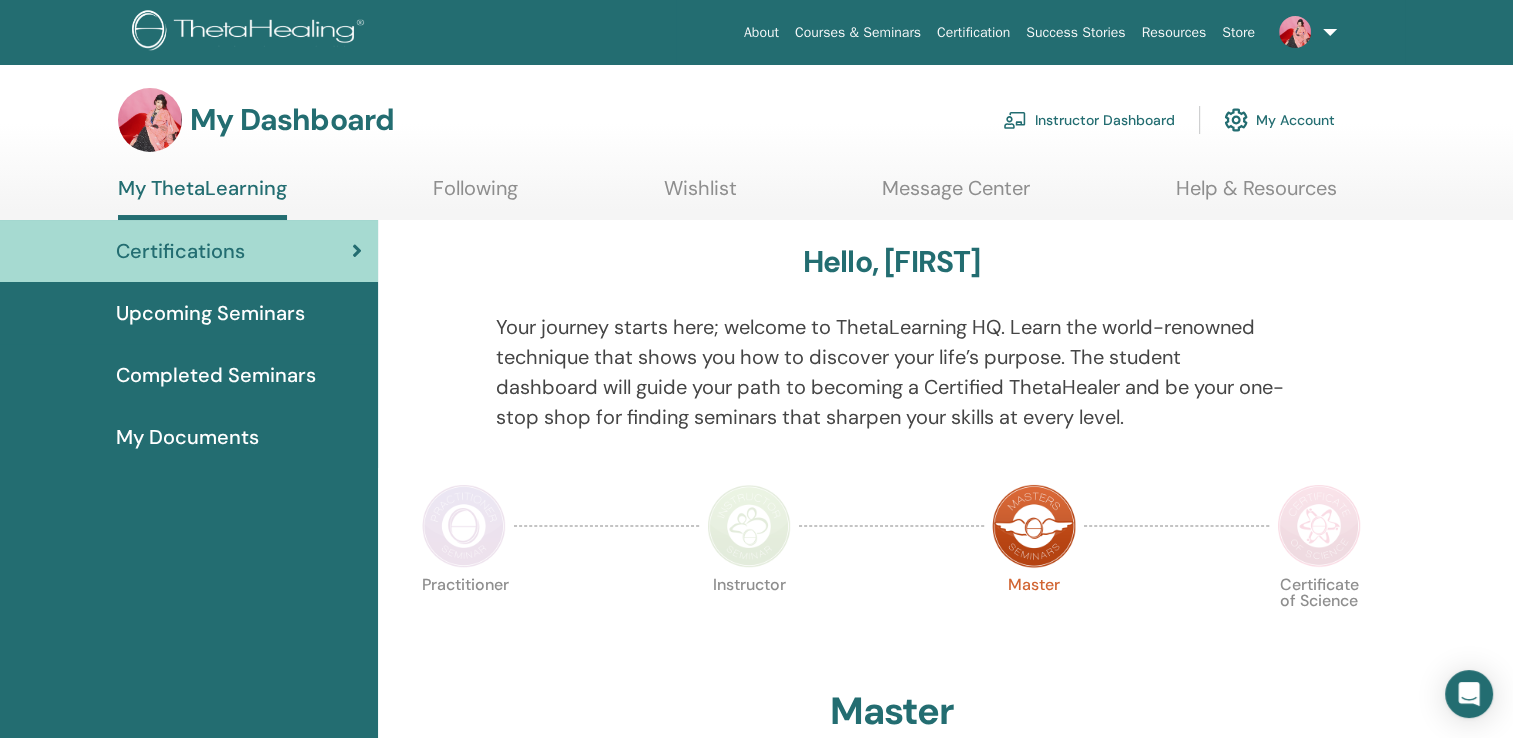 click on "My Account" at bounding box center [1279, 120] 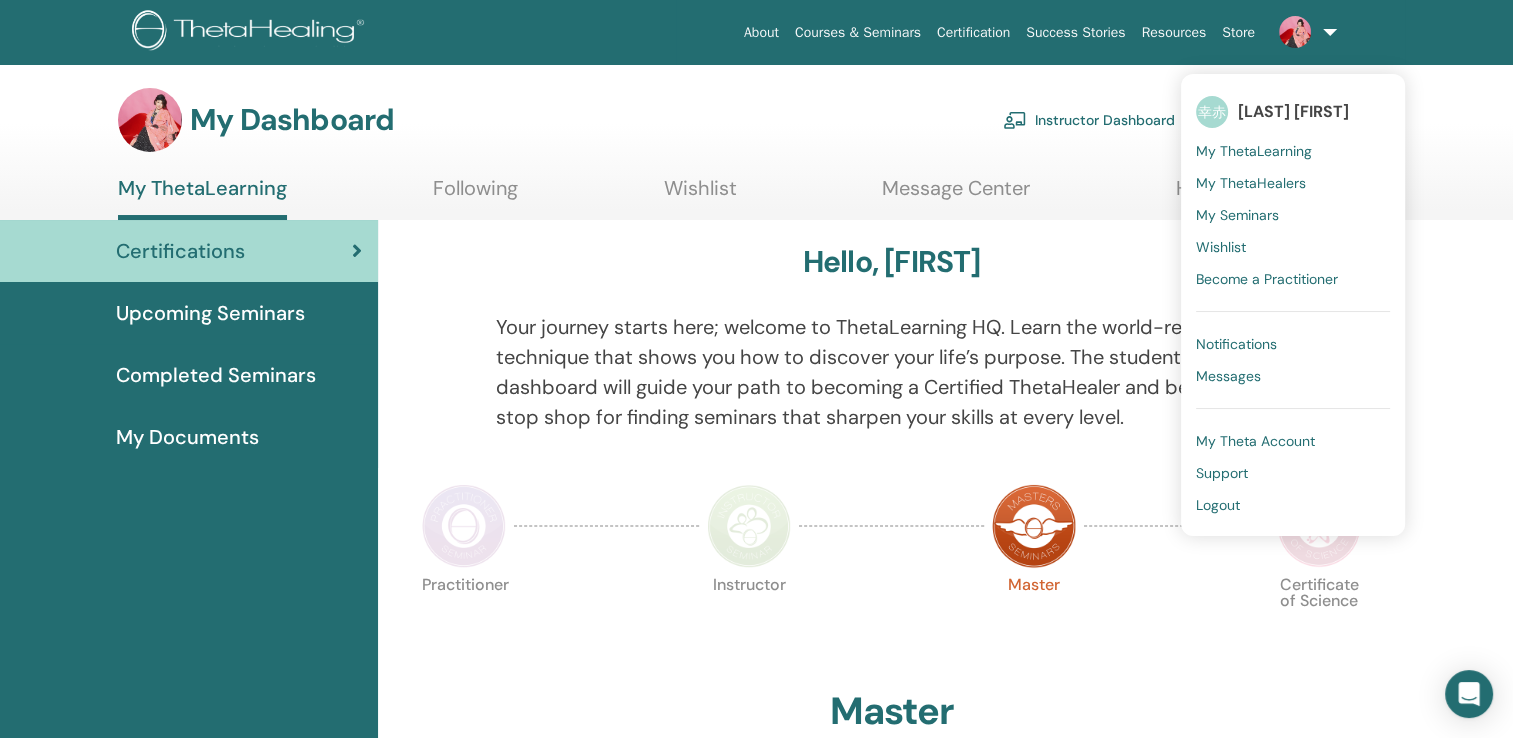 click on "Upcoming Seminars" at bounding box center (210, 313) 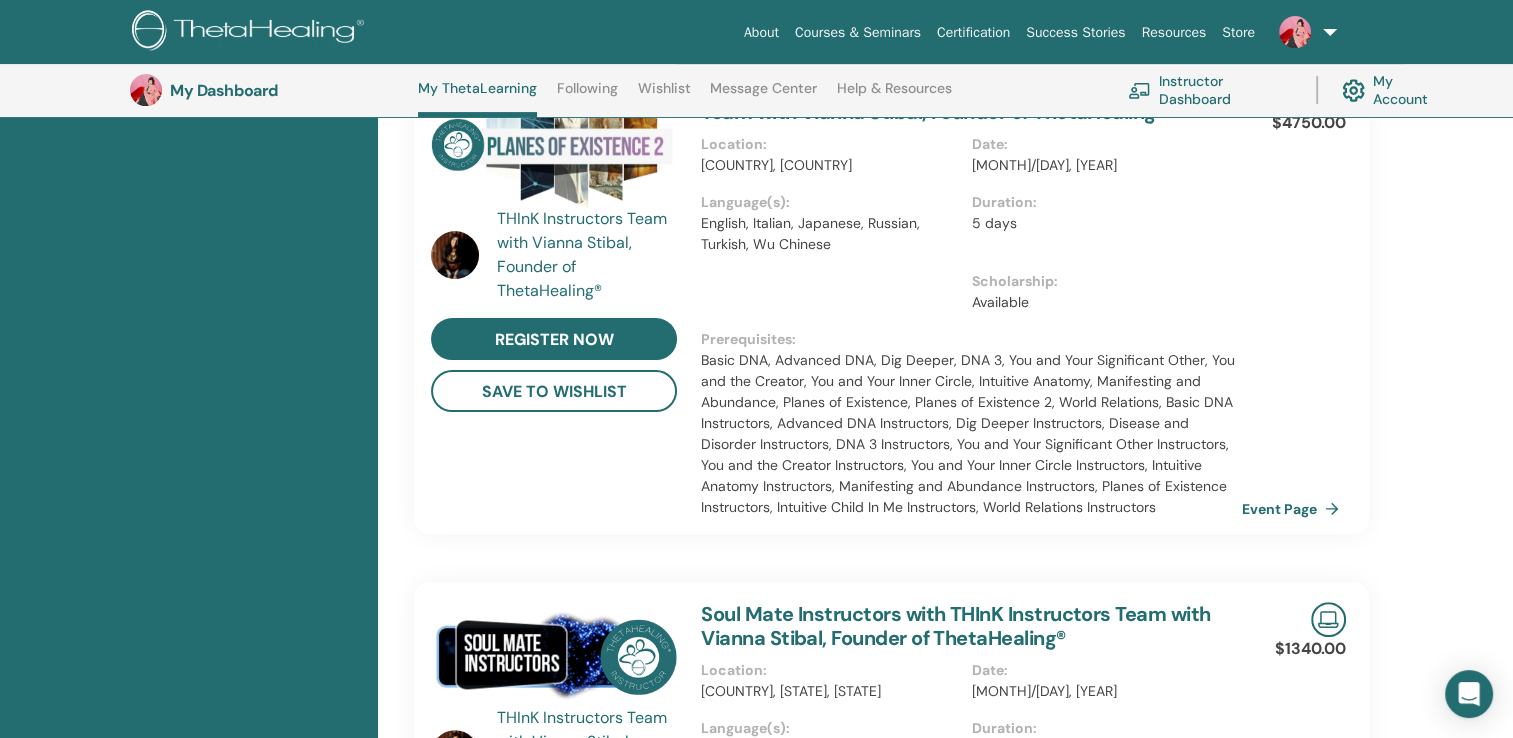 scroll, scrollTop: 221, scrollLeft: 0, axis: vertical 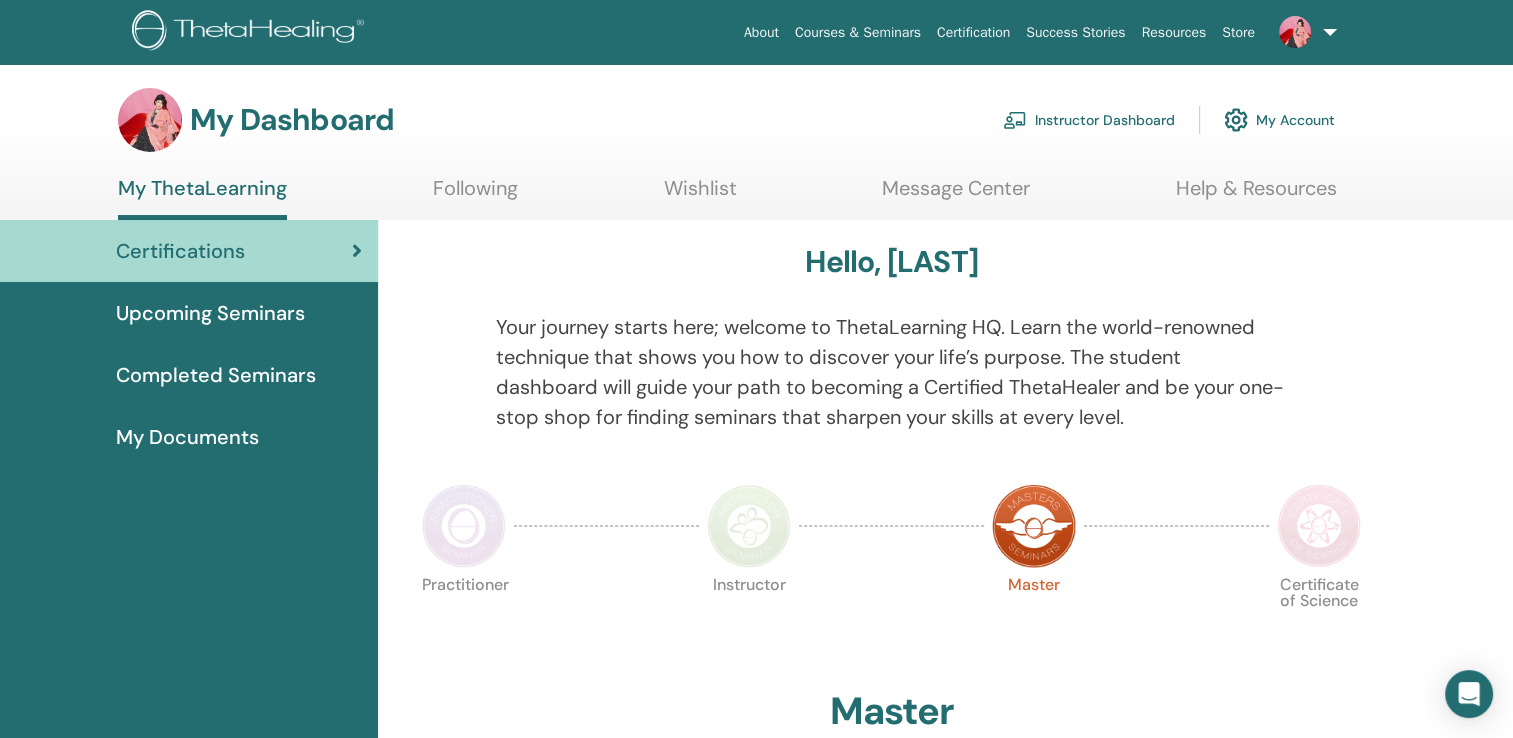 click at bounding box center (1236, 120) 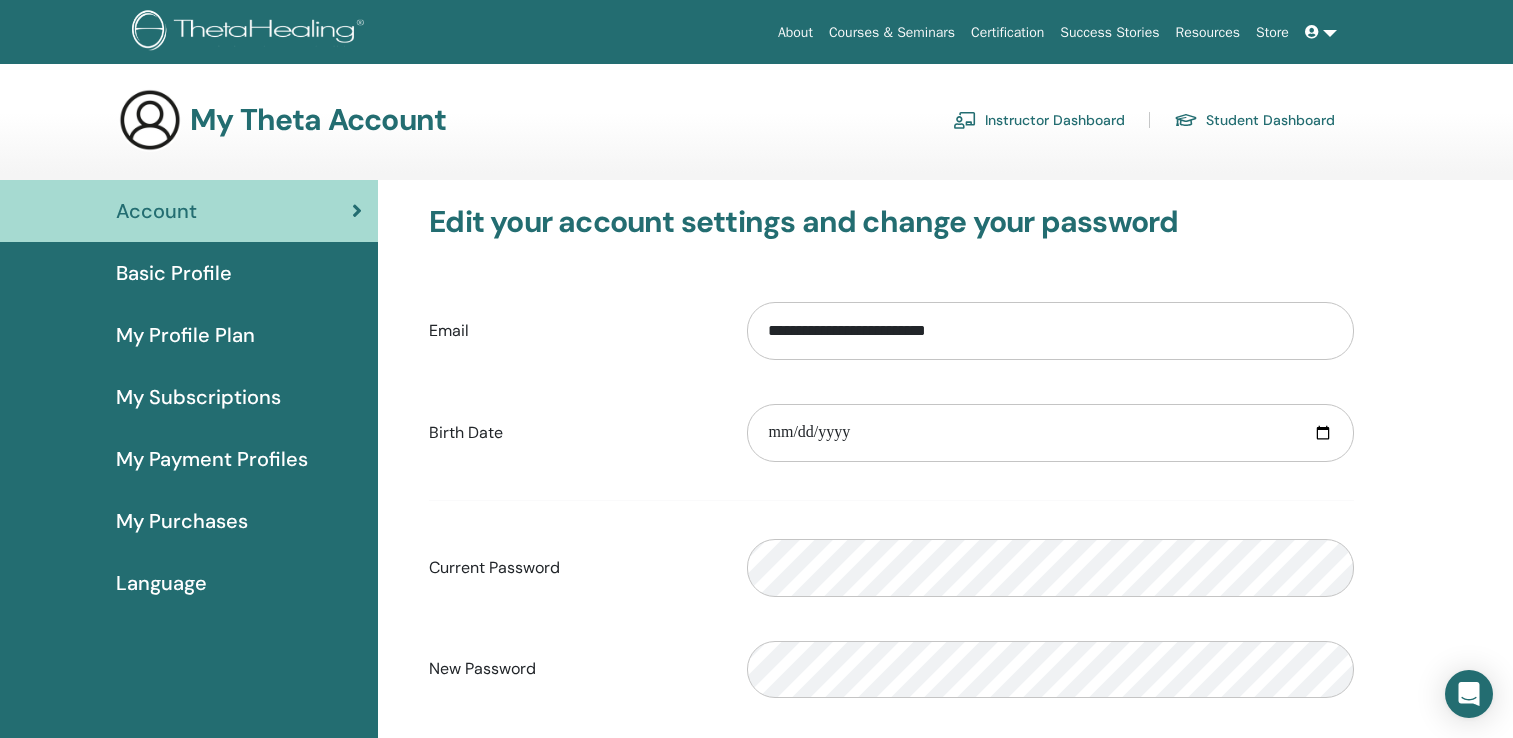 scroll, scrollTop: 0, scrollLeft: 0, axis: both 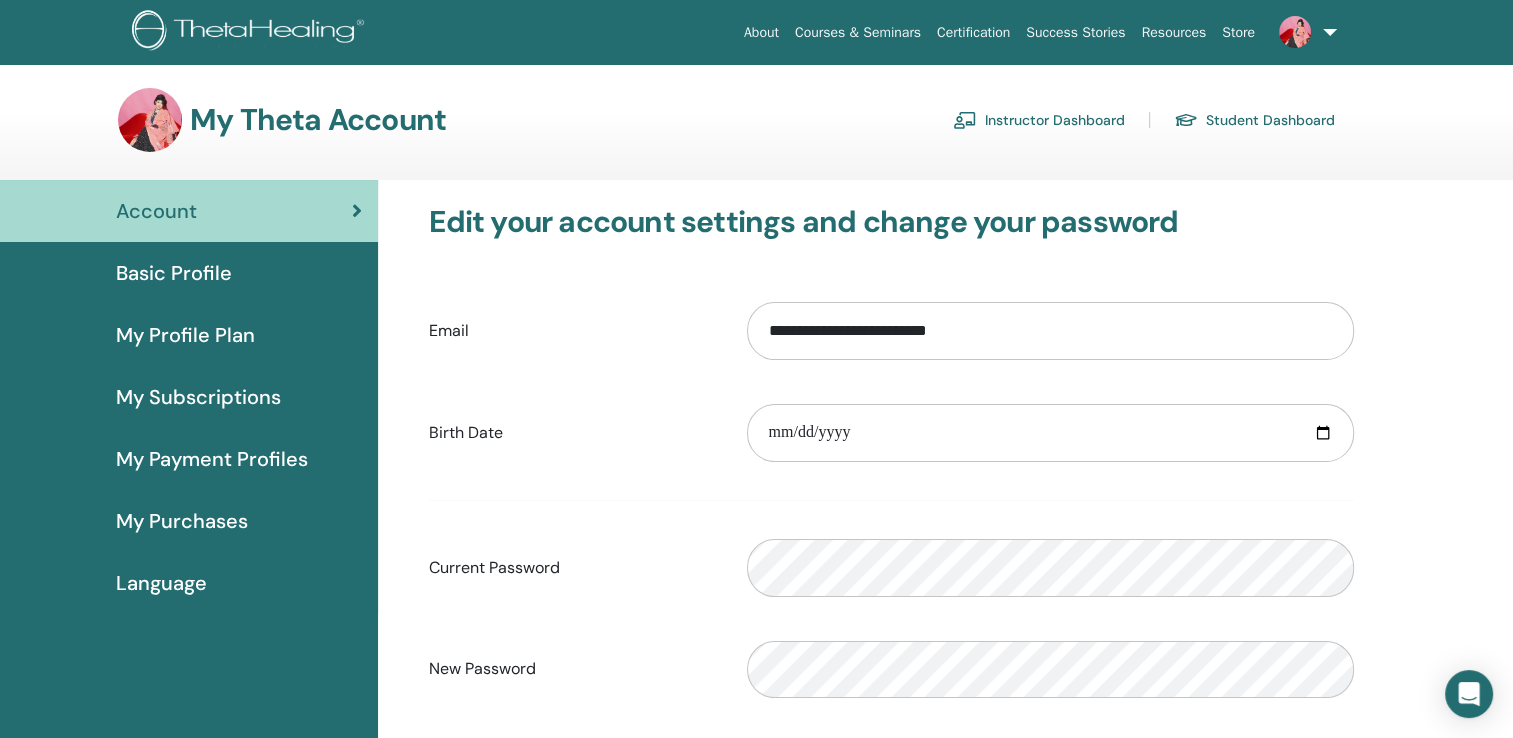 click at bounding box center [1304, 32] 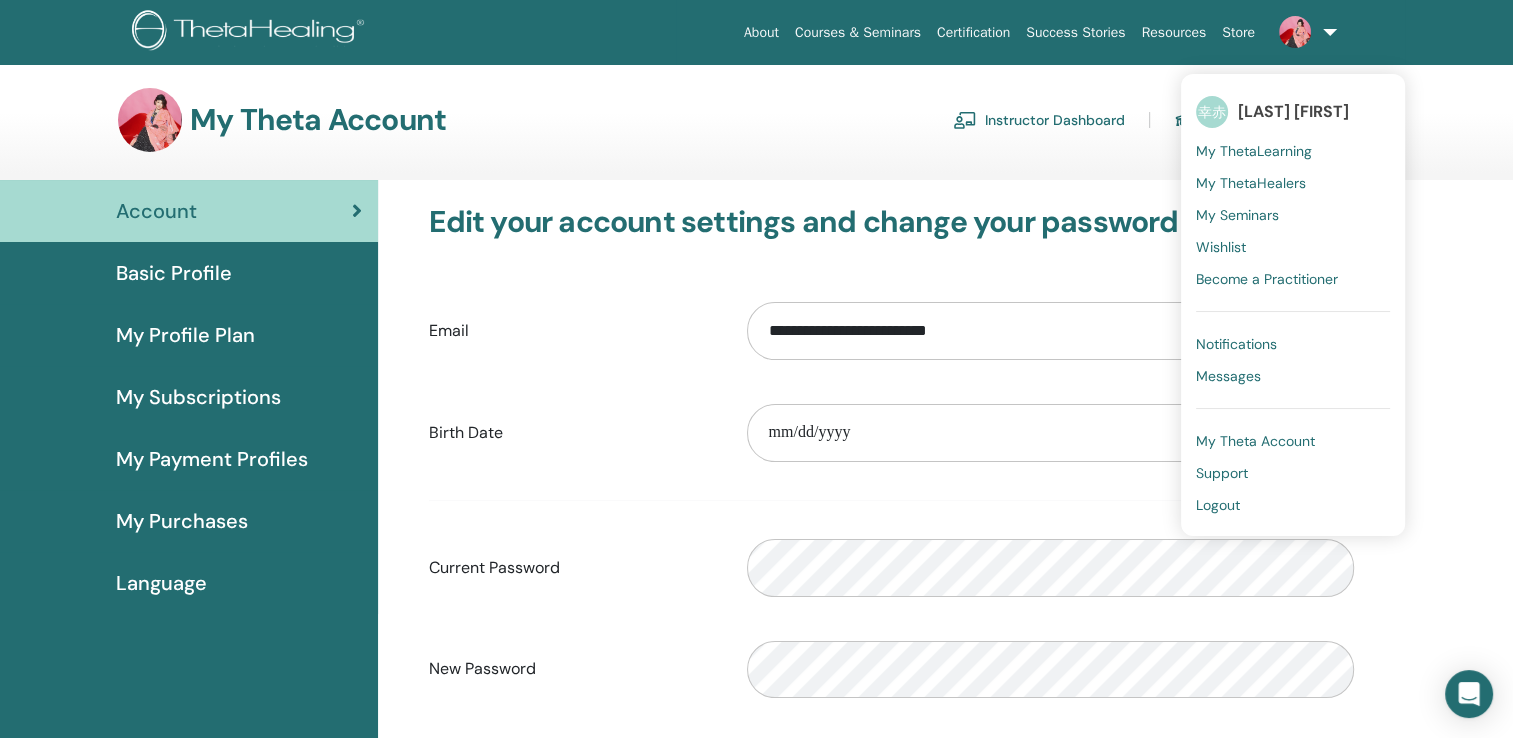 click on "My Seminars" at bounding box center (1237, 215) 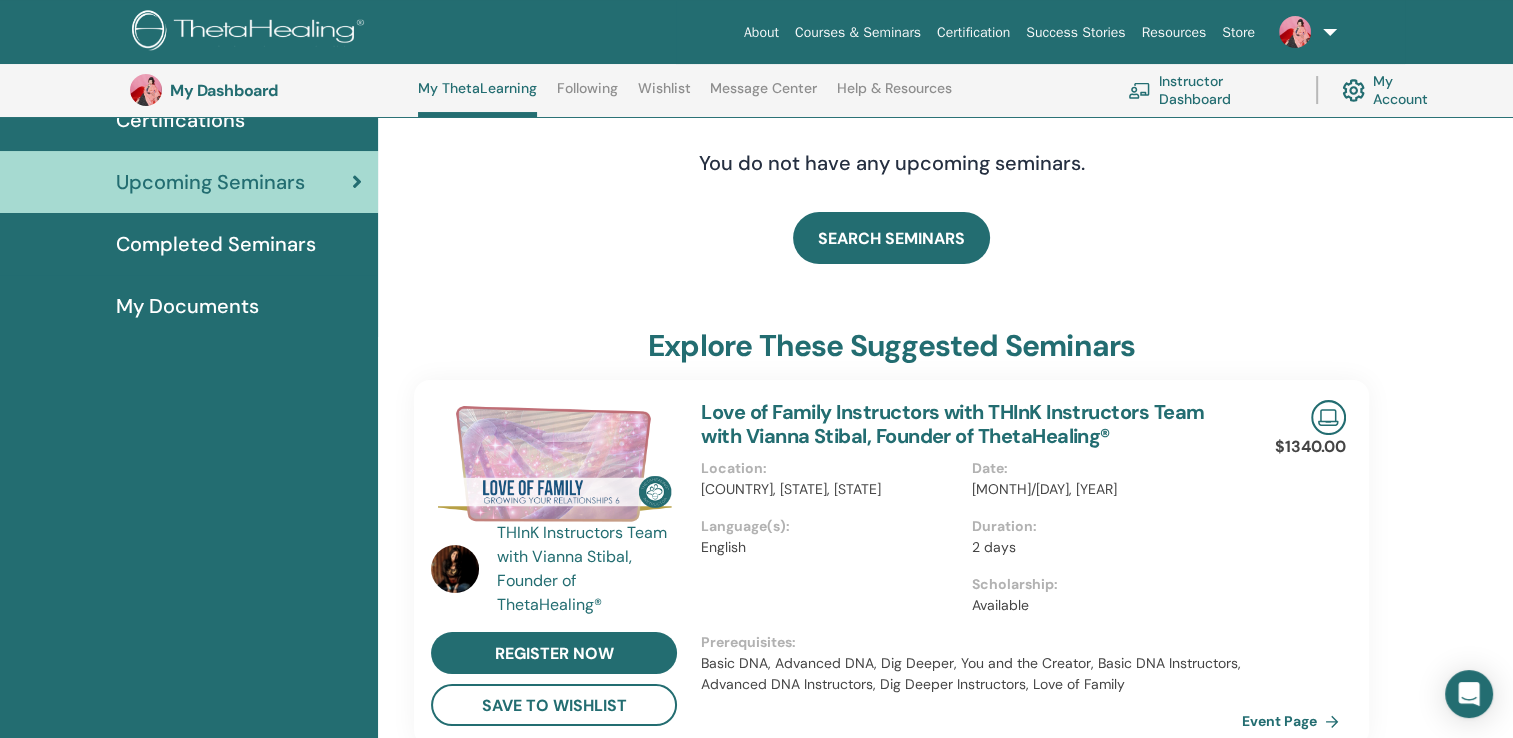 scroll, scrollTop: 0, scrollLeft: 0, axis: both 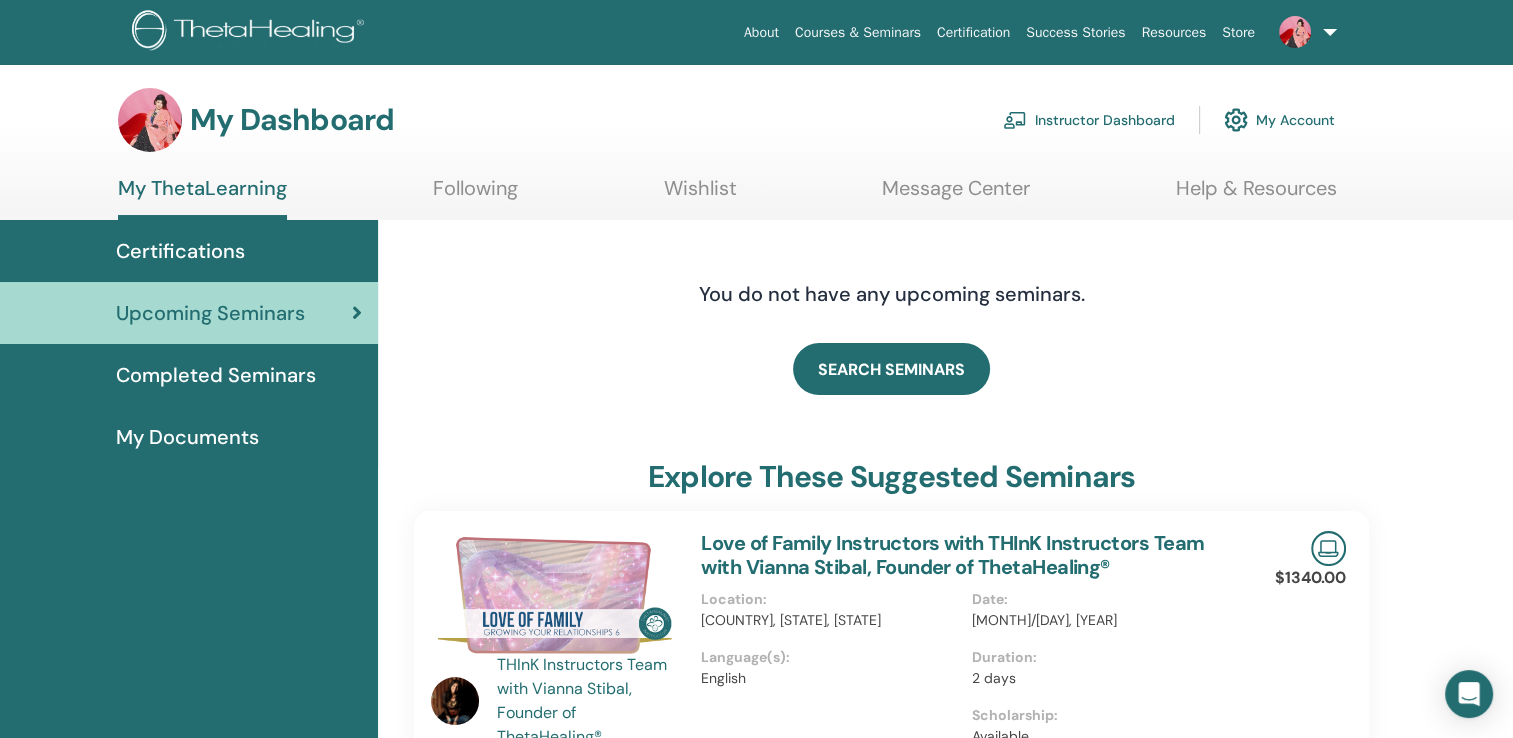click at bounding box center [1304, 32] 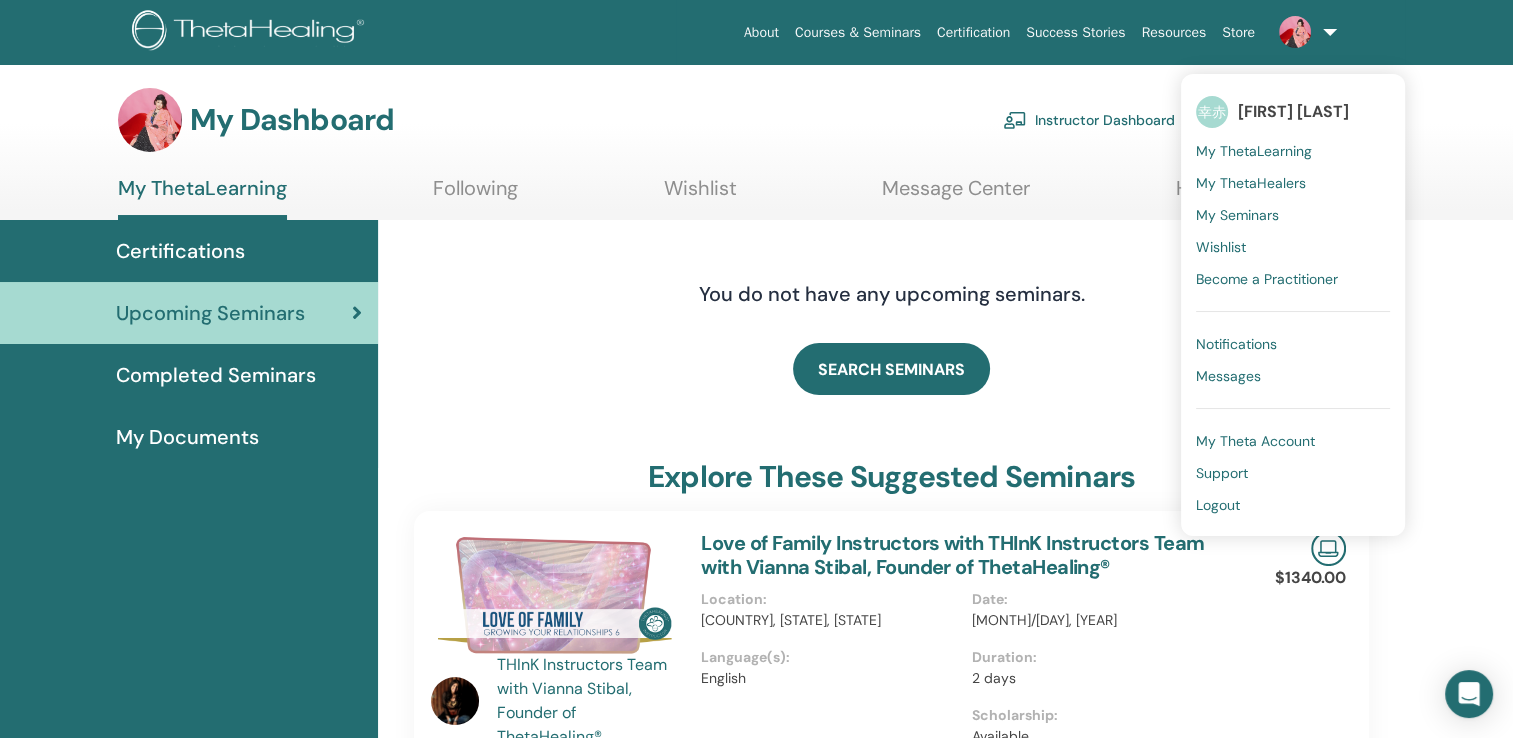 click at bounding box center (1304, 32) 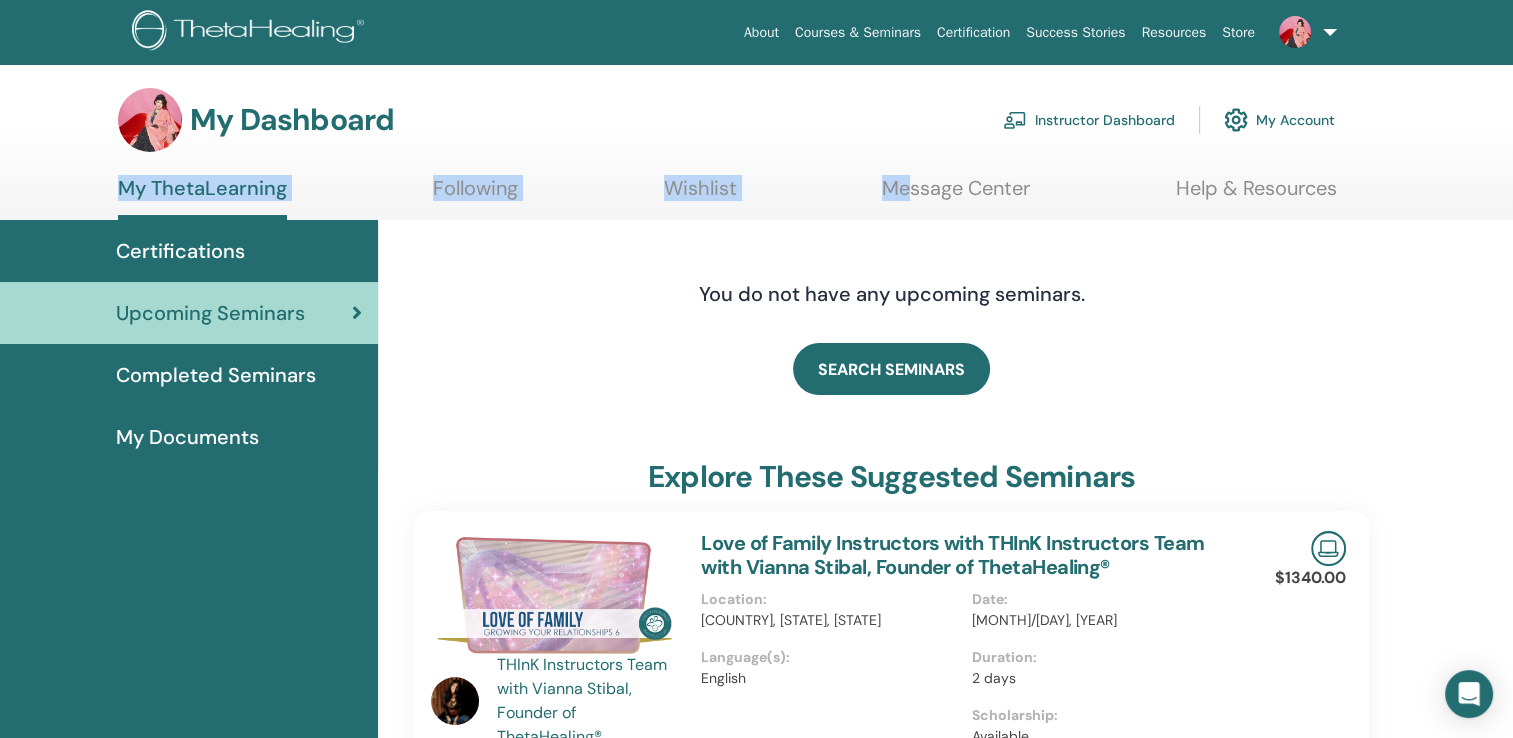 drag, startPoint x: 1422, startPoint y: 3, endPoint x: 906, endPoint y: 152, distance: 537.0819 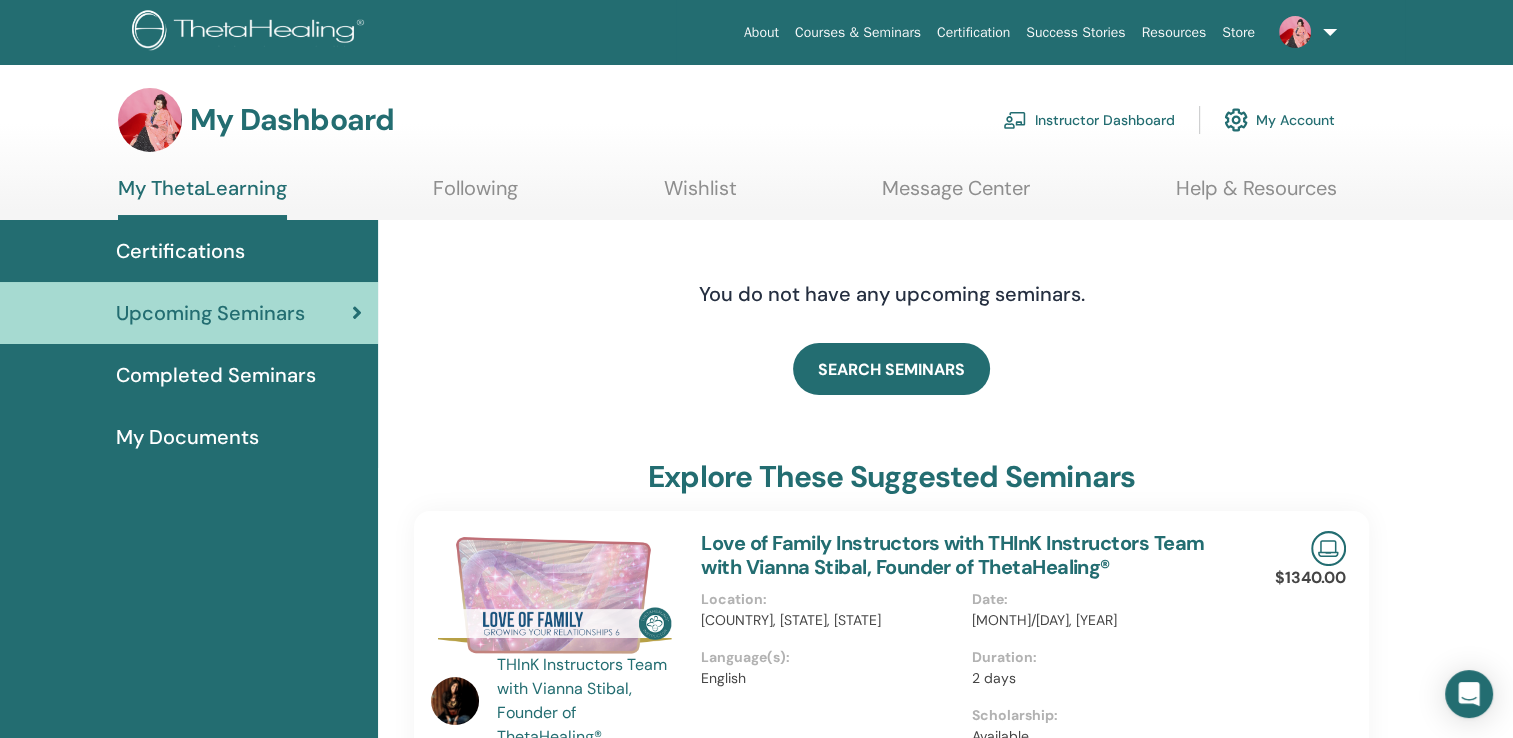 drag, startPoint x: 590, startPoint y: 374, endPoint x: 494, endPoint y: 366, distance: 96.332756 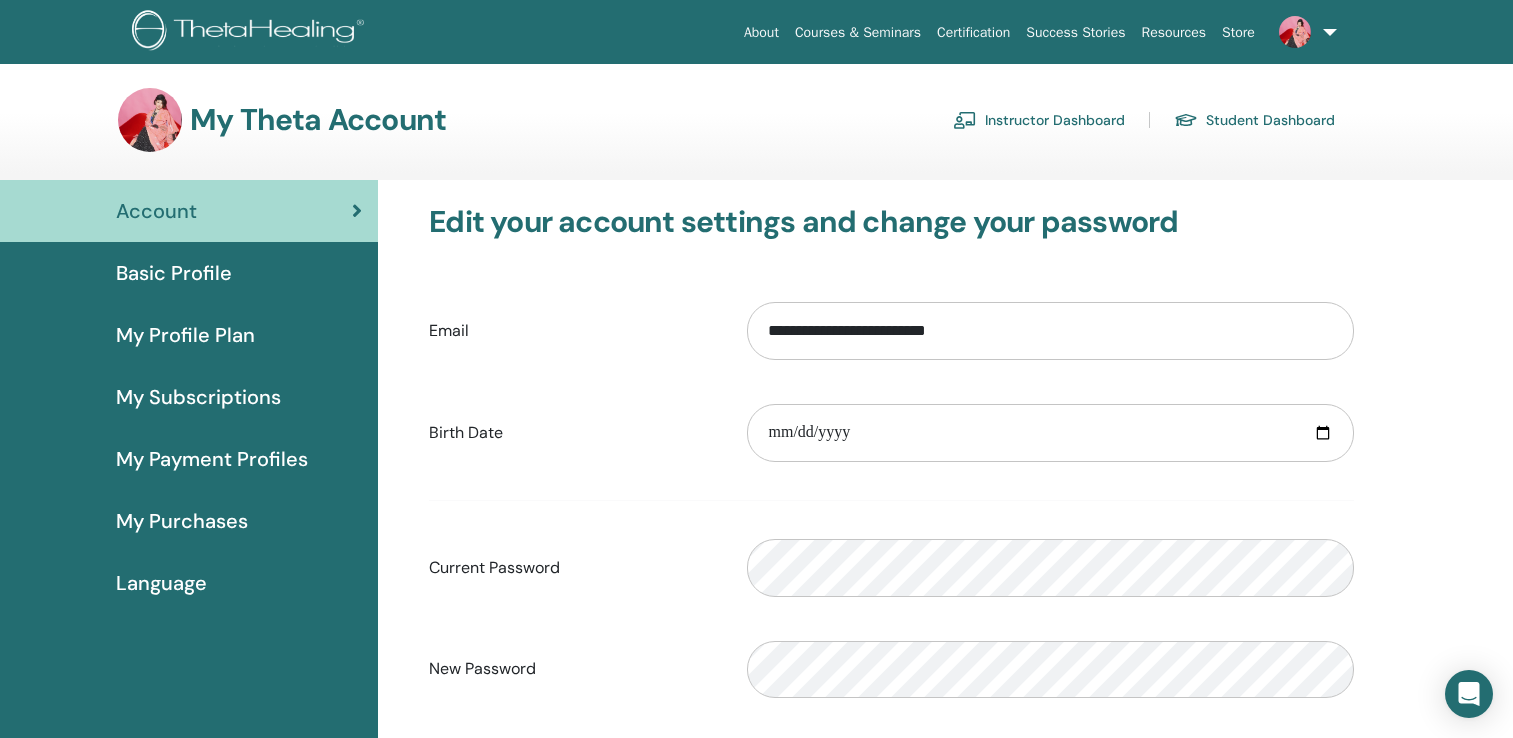 scroll, scrollTop: 0, scrollLeft: 0, axis: both 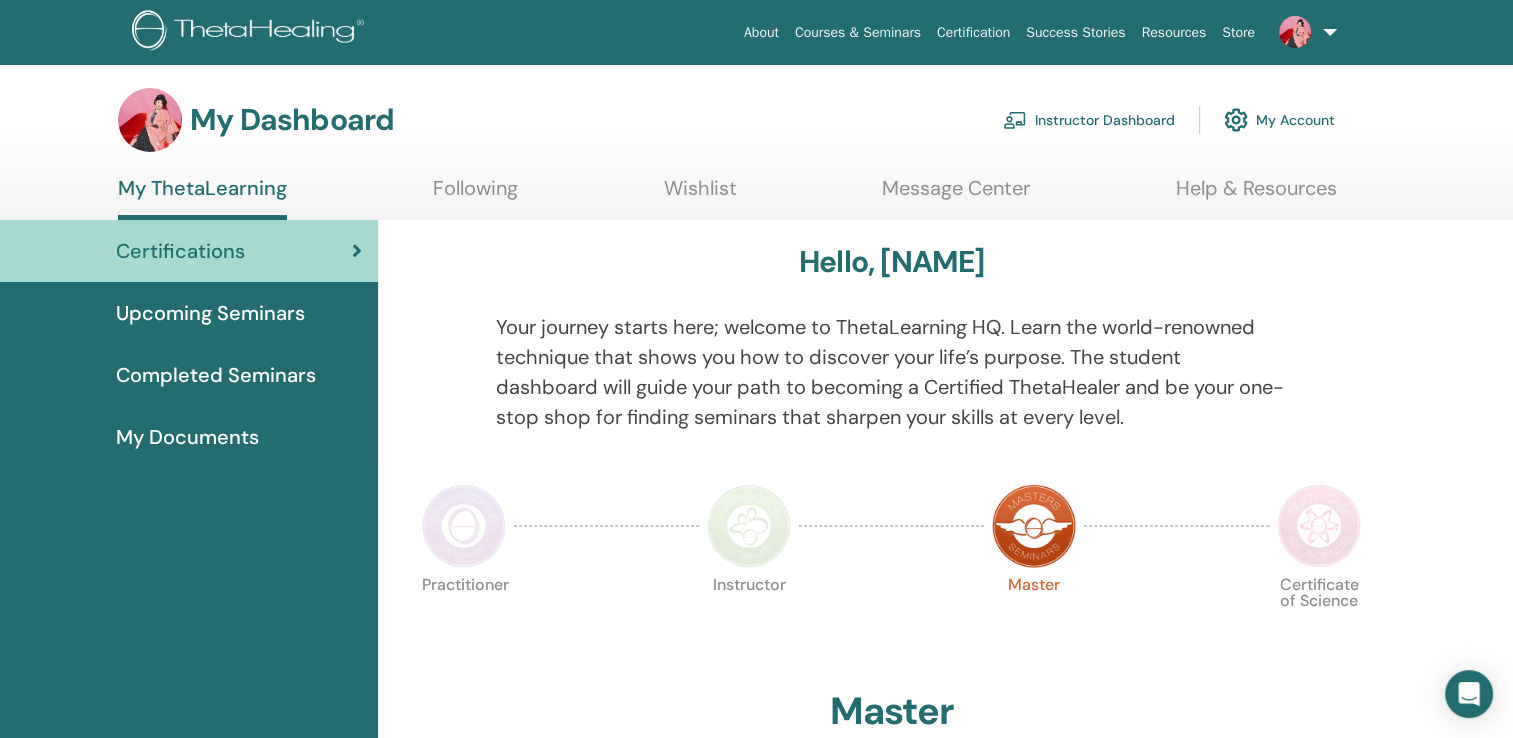 click on "Upcoming Seminars" at bounding box center [210, 313] 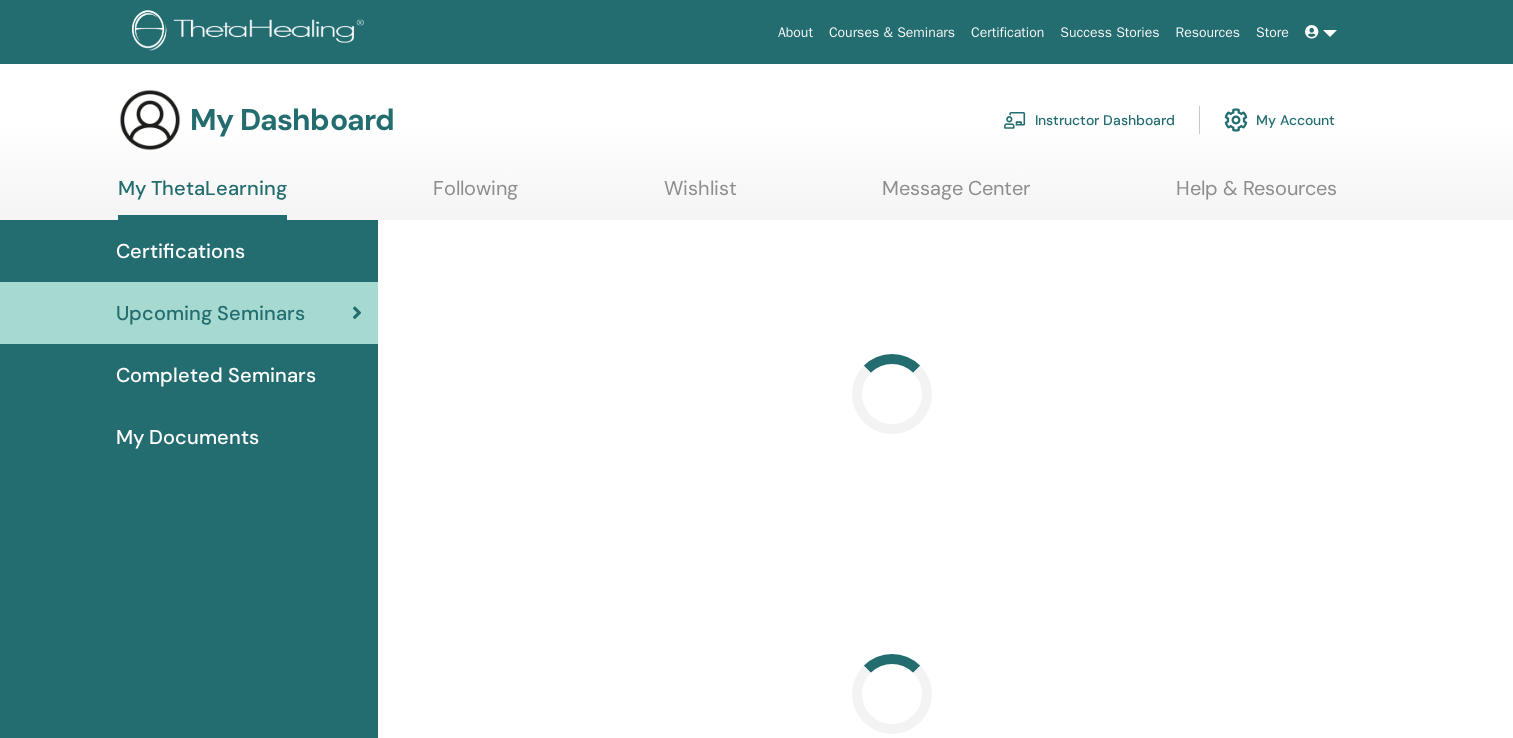 scroll, scrollTop: 0, scrollLeft: 0, axis: both 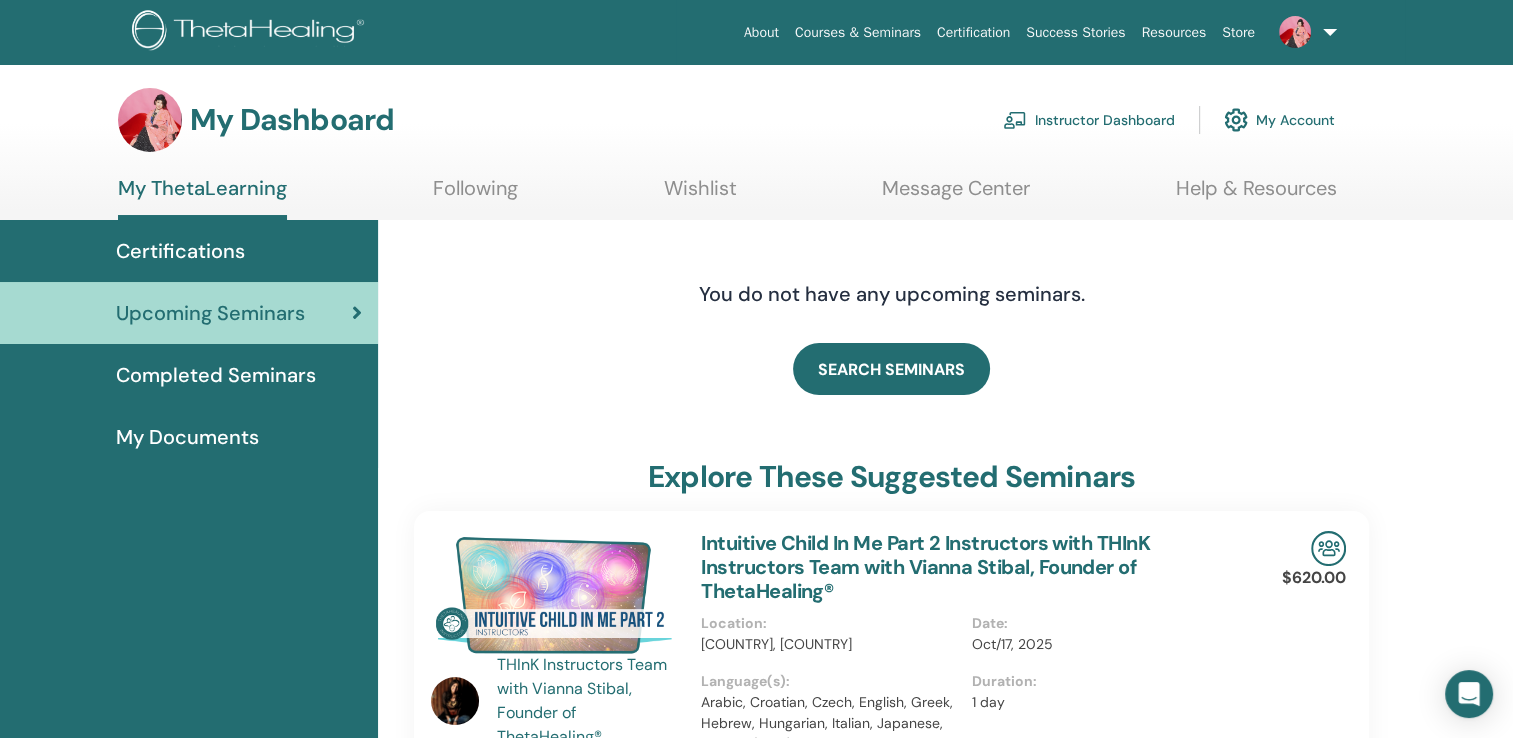 click on "Completed Seminars" at bounding box center (216, 375) 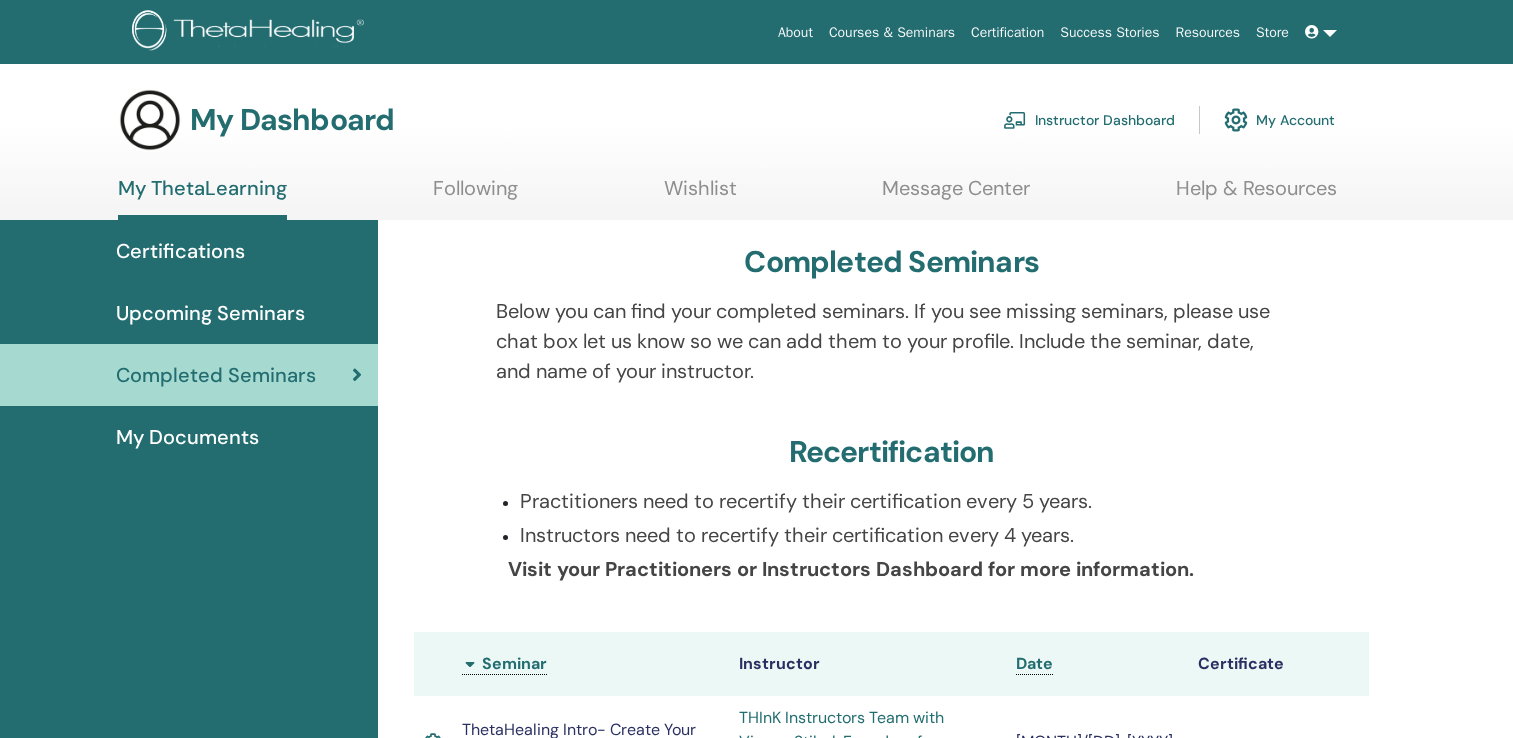 scroll, scrollTop: 0, scrollLeft: 0, axis: both 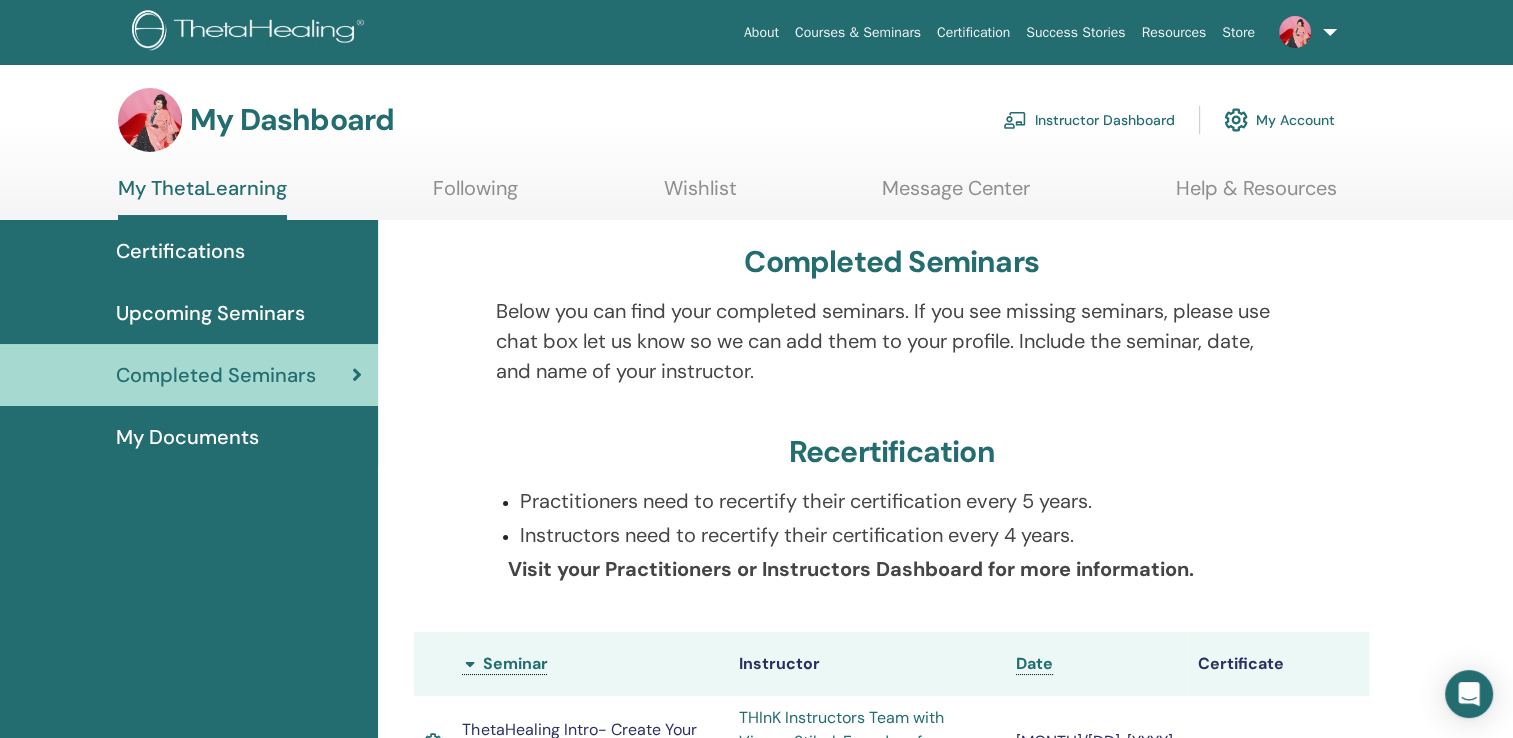 click at bounding box center (1295, 32) 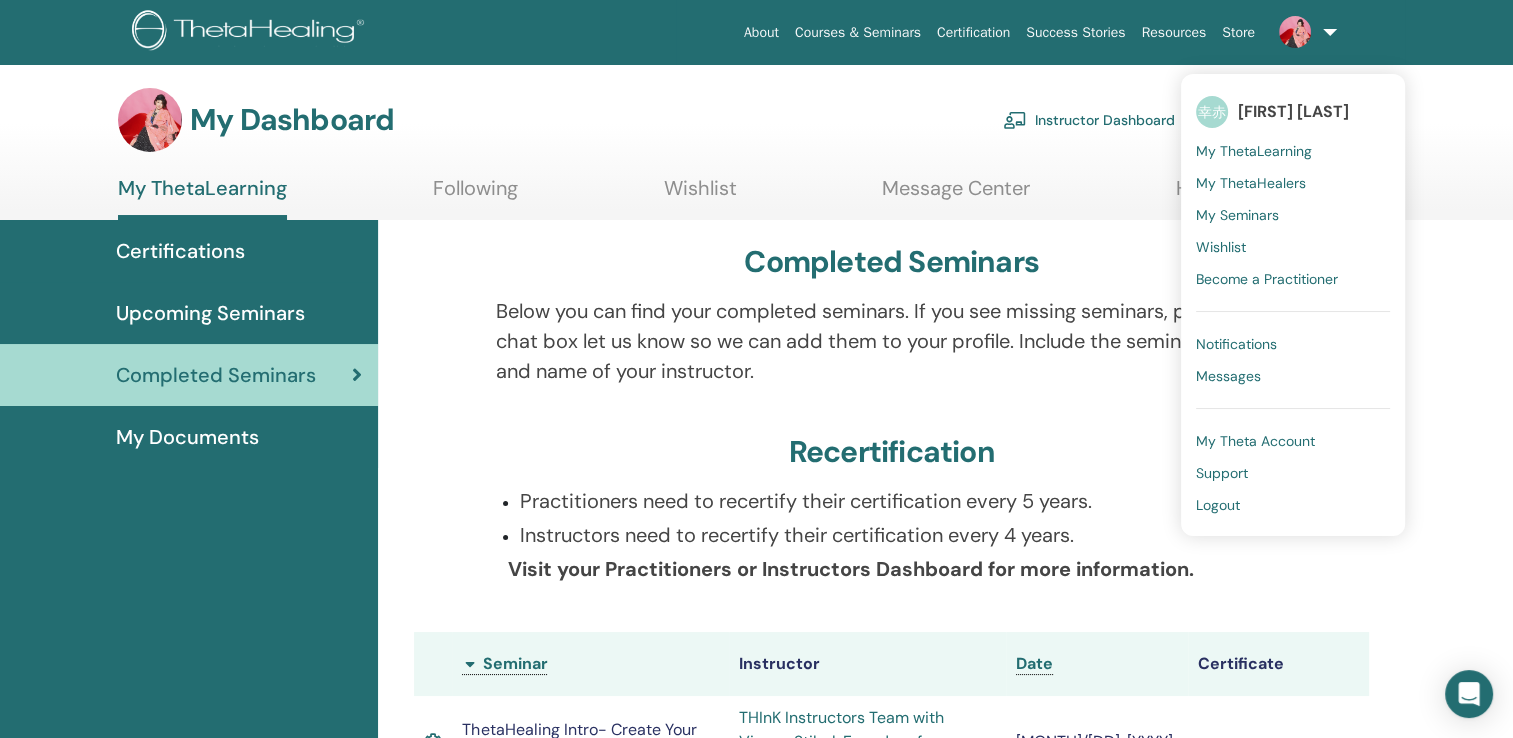 click at bounding box center [1295, 32] 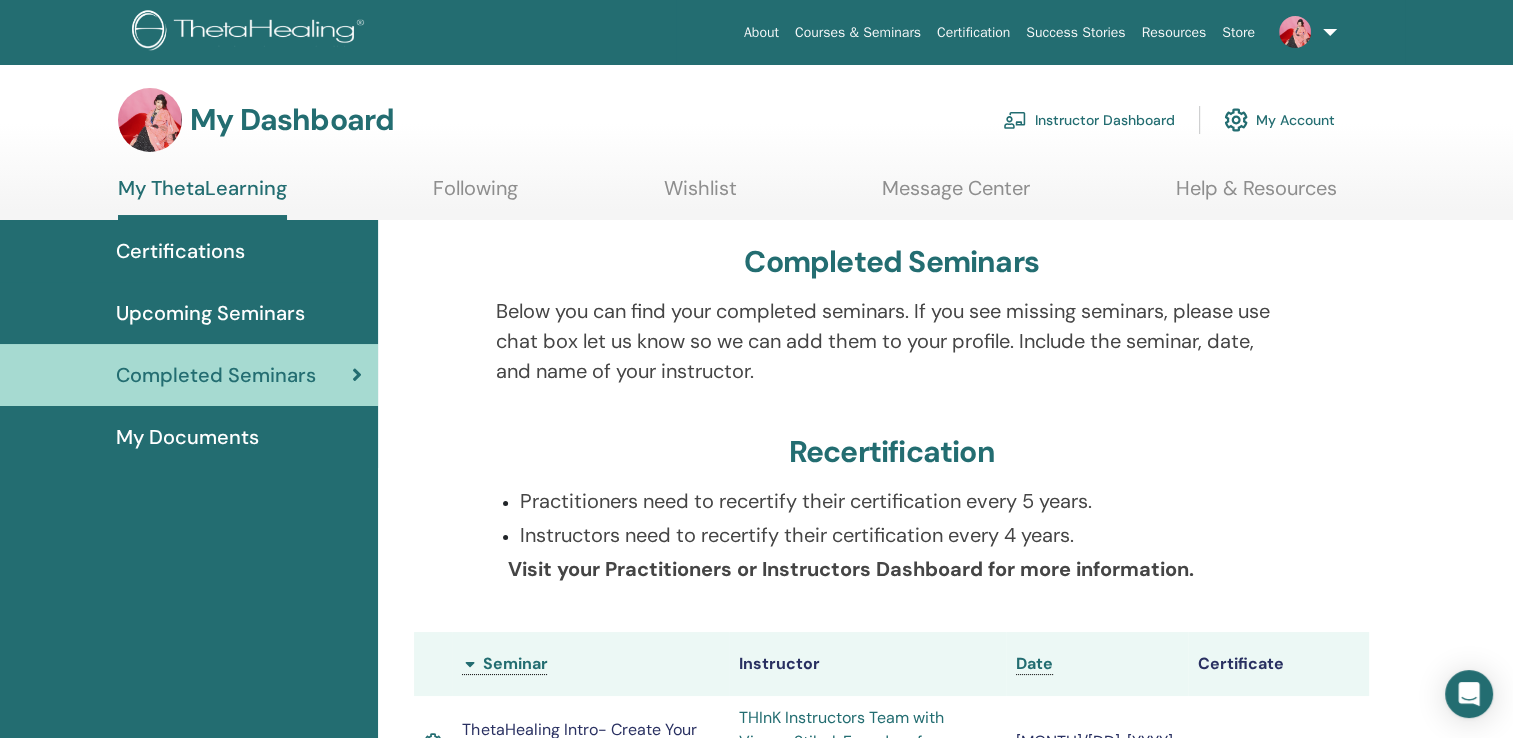click at bounding box center [1304, 32] 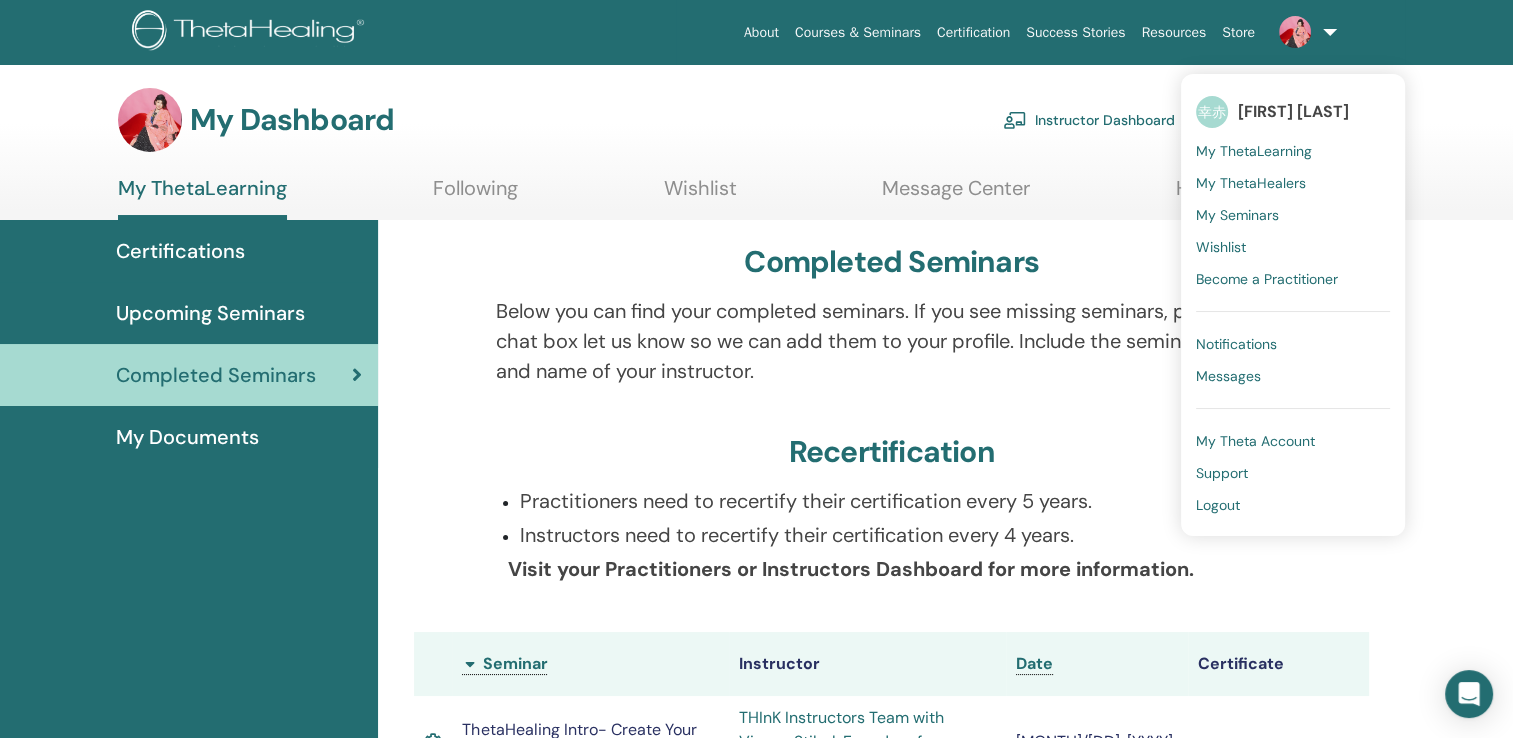 click at bounding box center (1304, 32) 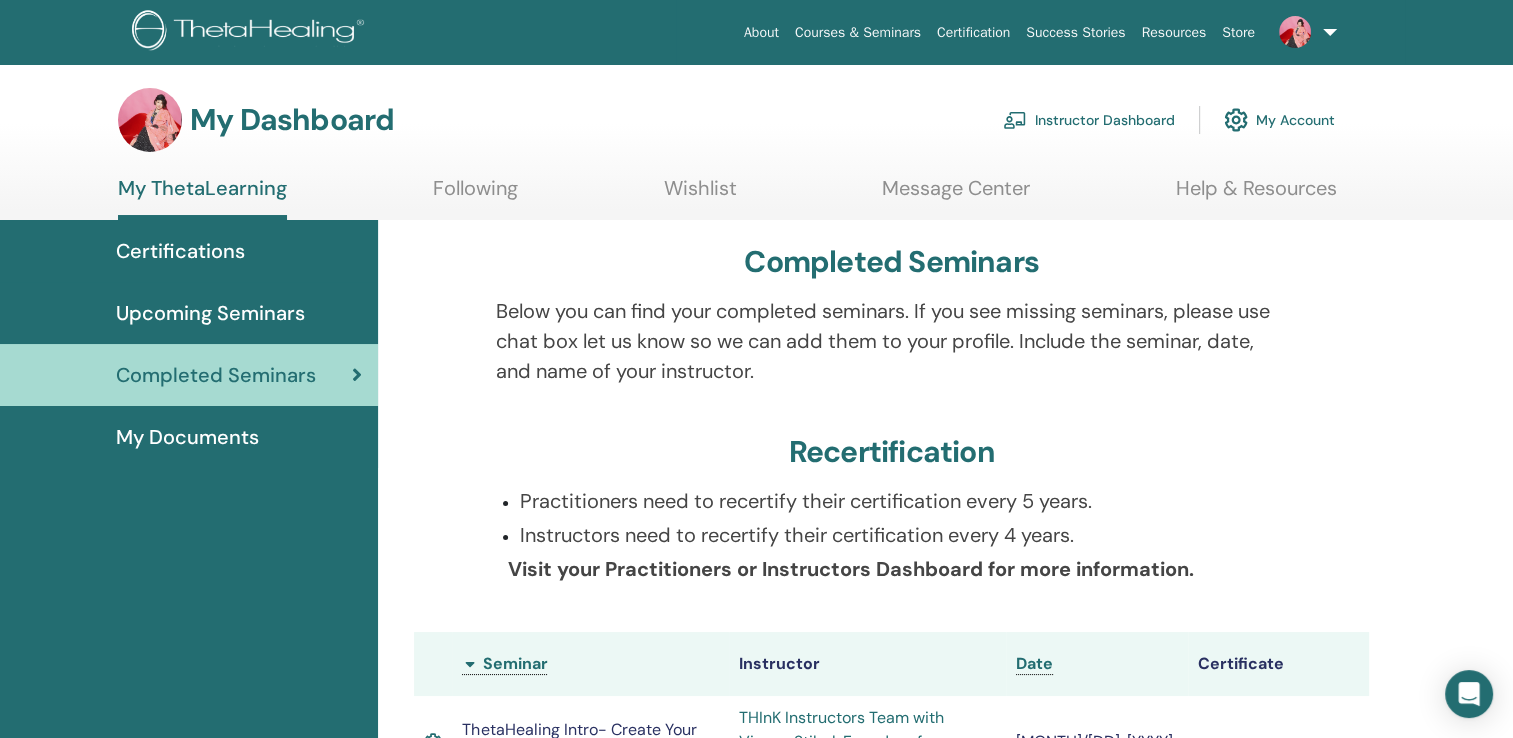 click at bounding box center [150, 120] 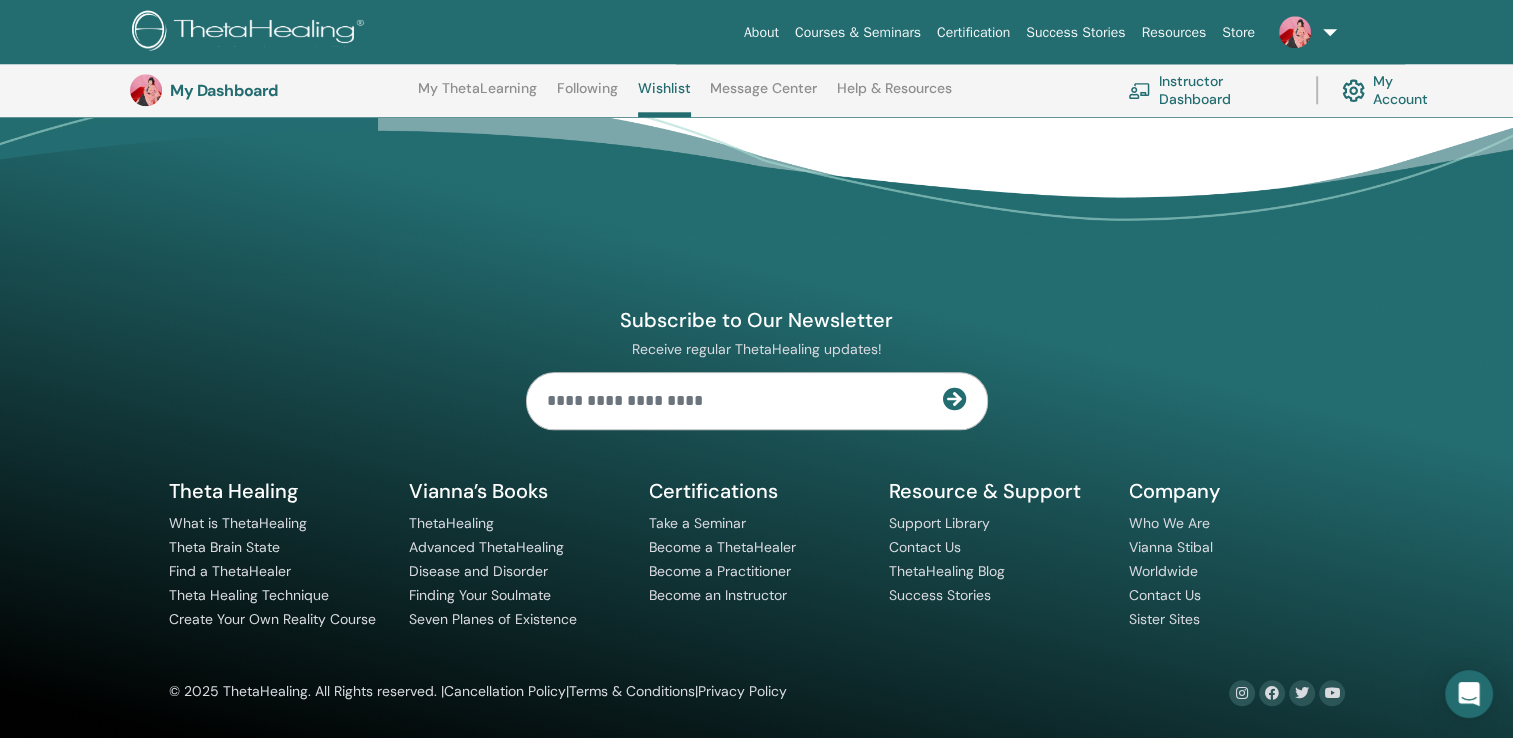 scroll, scrollTop: 2124, scrollLeft: 0, axis: vertical 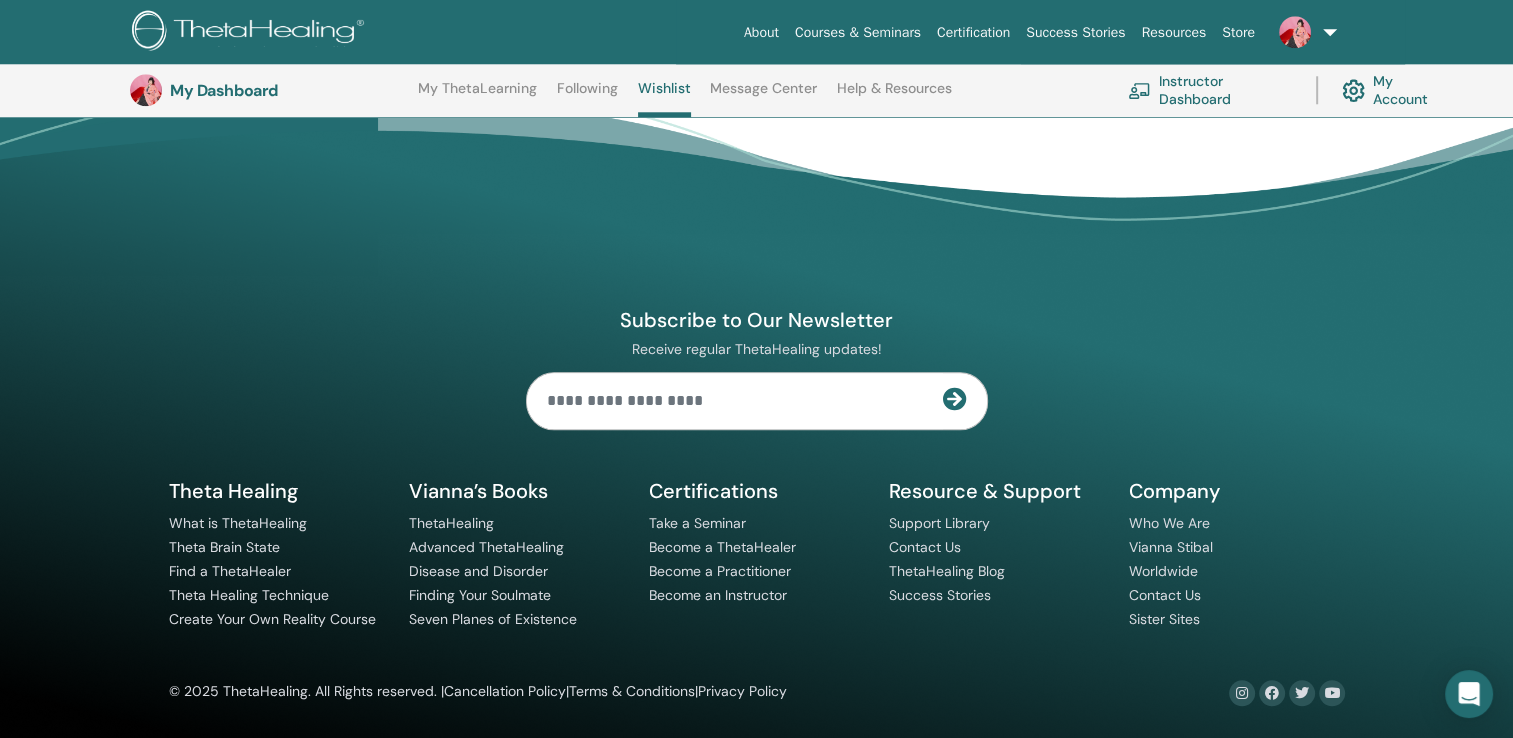 click at bounding box center (1295, 32) 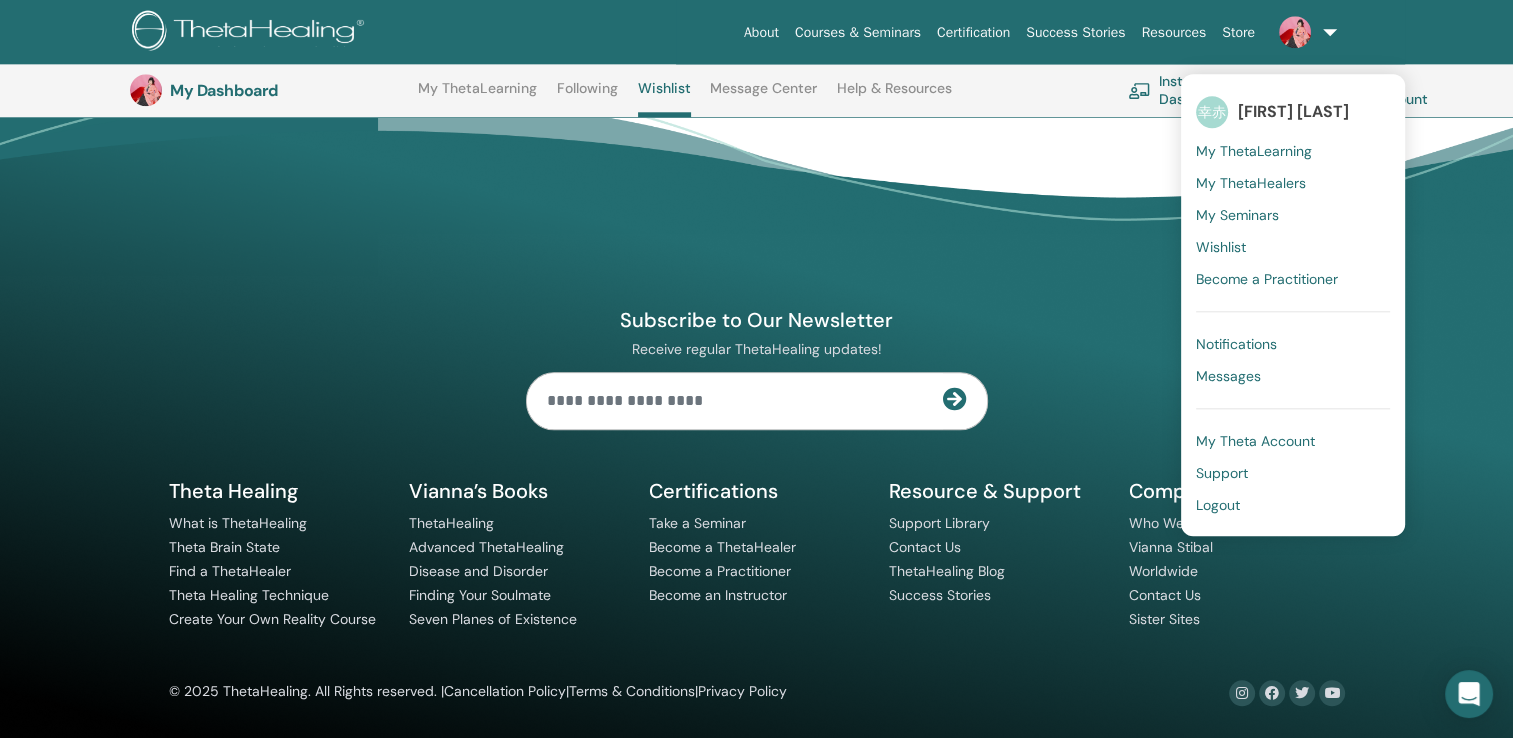 click on "幸赤 幸子 赤坂" at bounding box center (1293, 112) 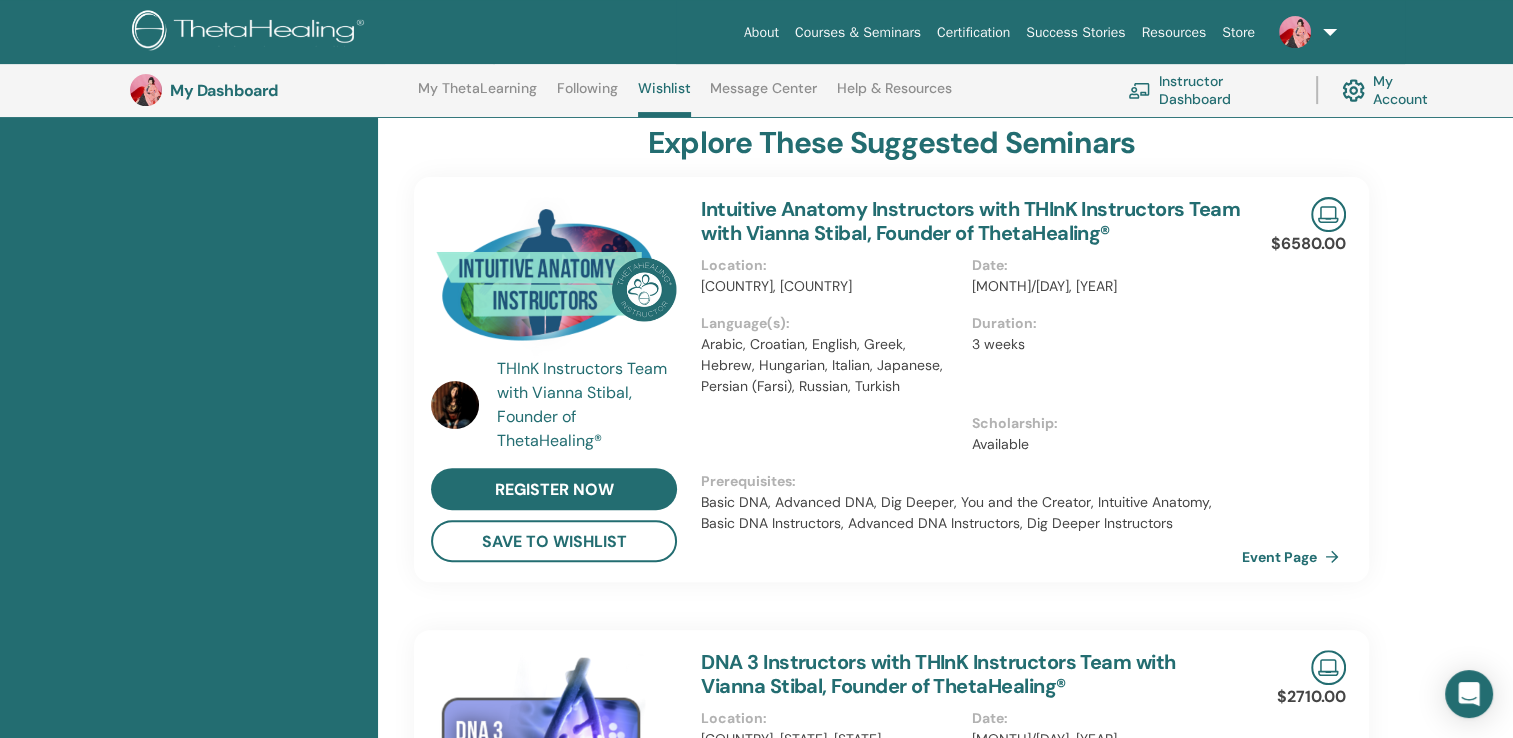 scroll, scrollTop: 0, scrollLeft: 0, axis: both 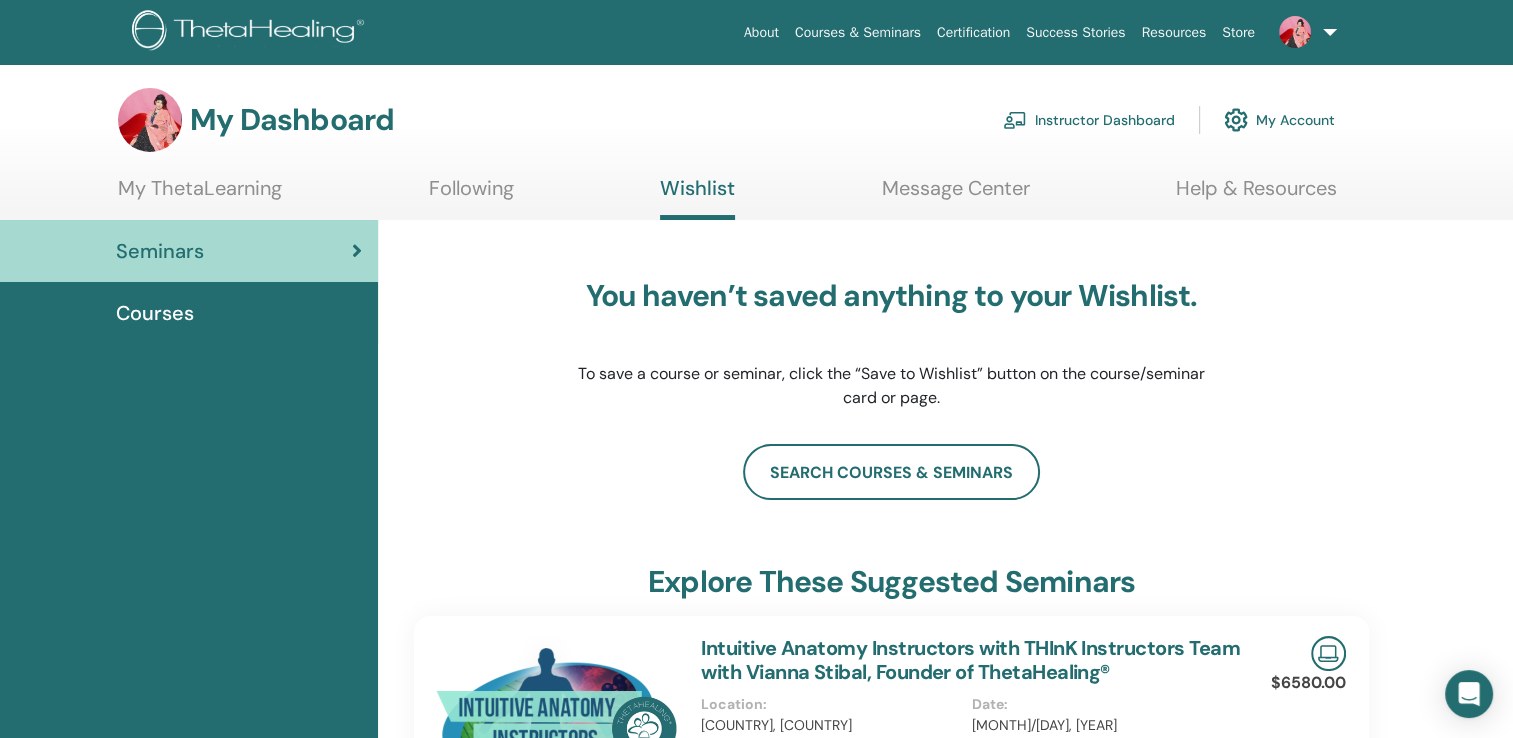 click at bounding box center [1295, 32] 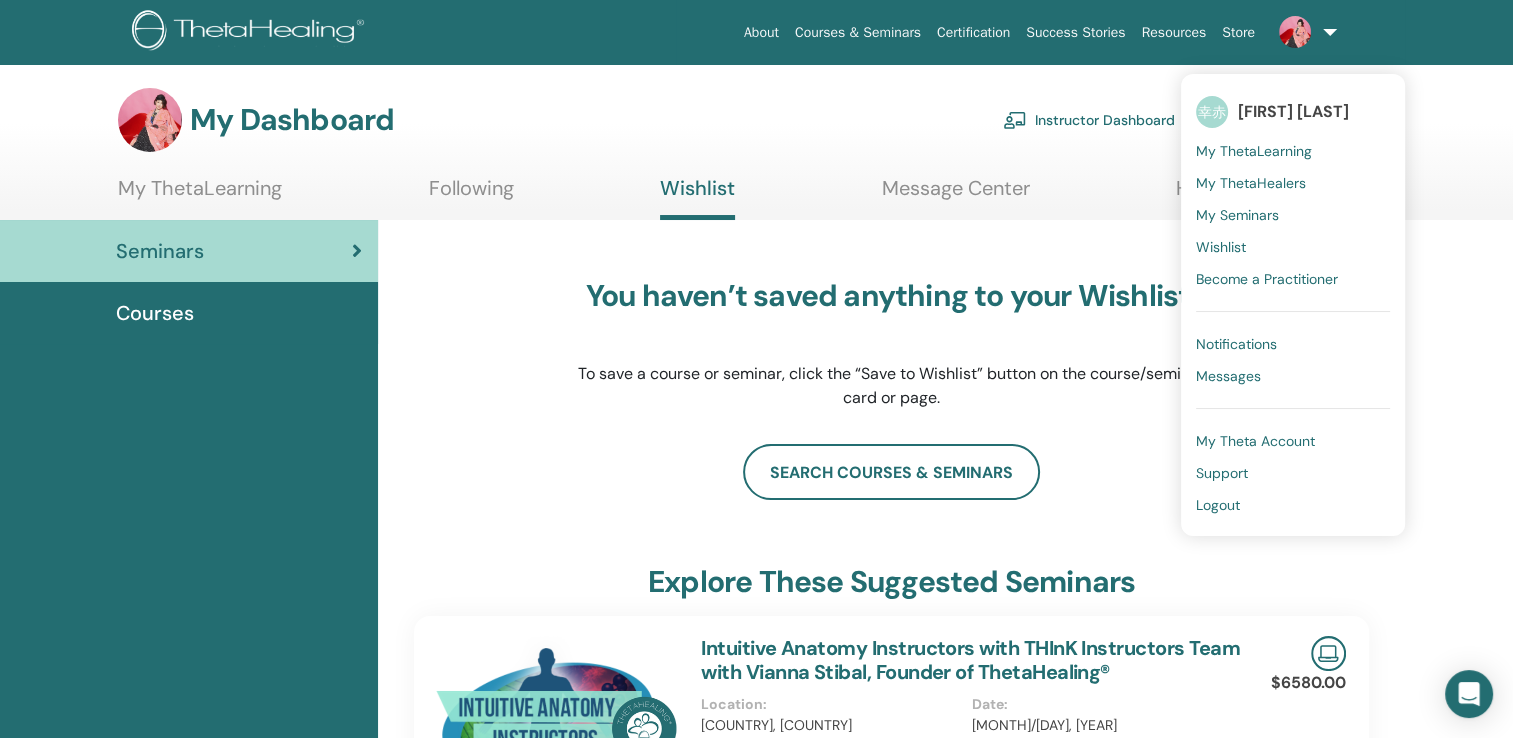 click on "Messages" at bounding box center (1228, 376) 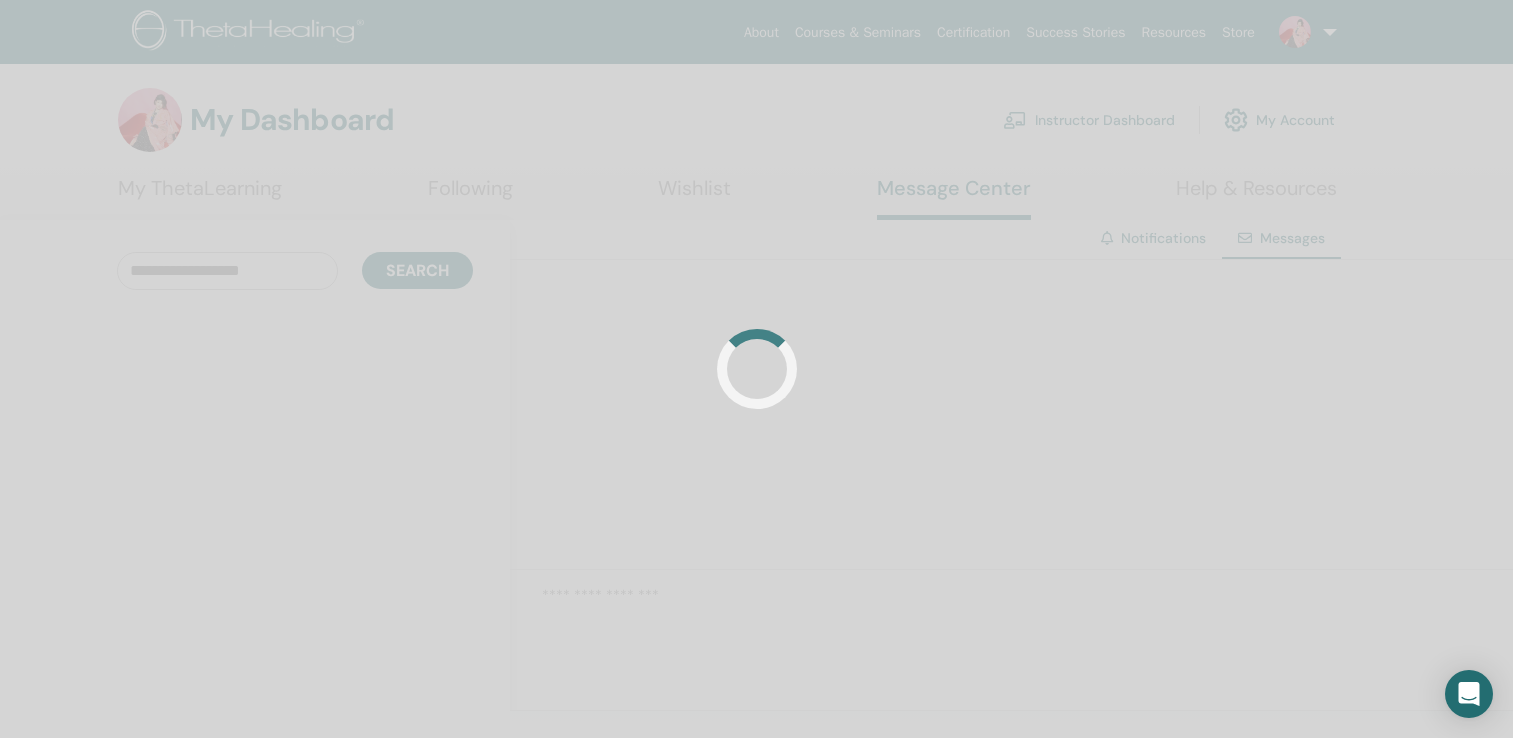 scroll, scrollTop: 0, scrollLeft: 0, axis: both 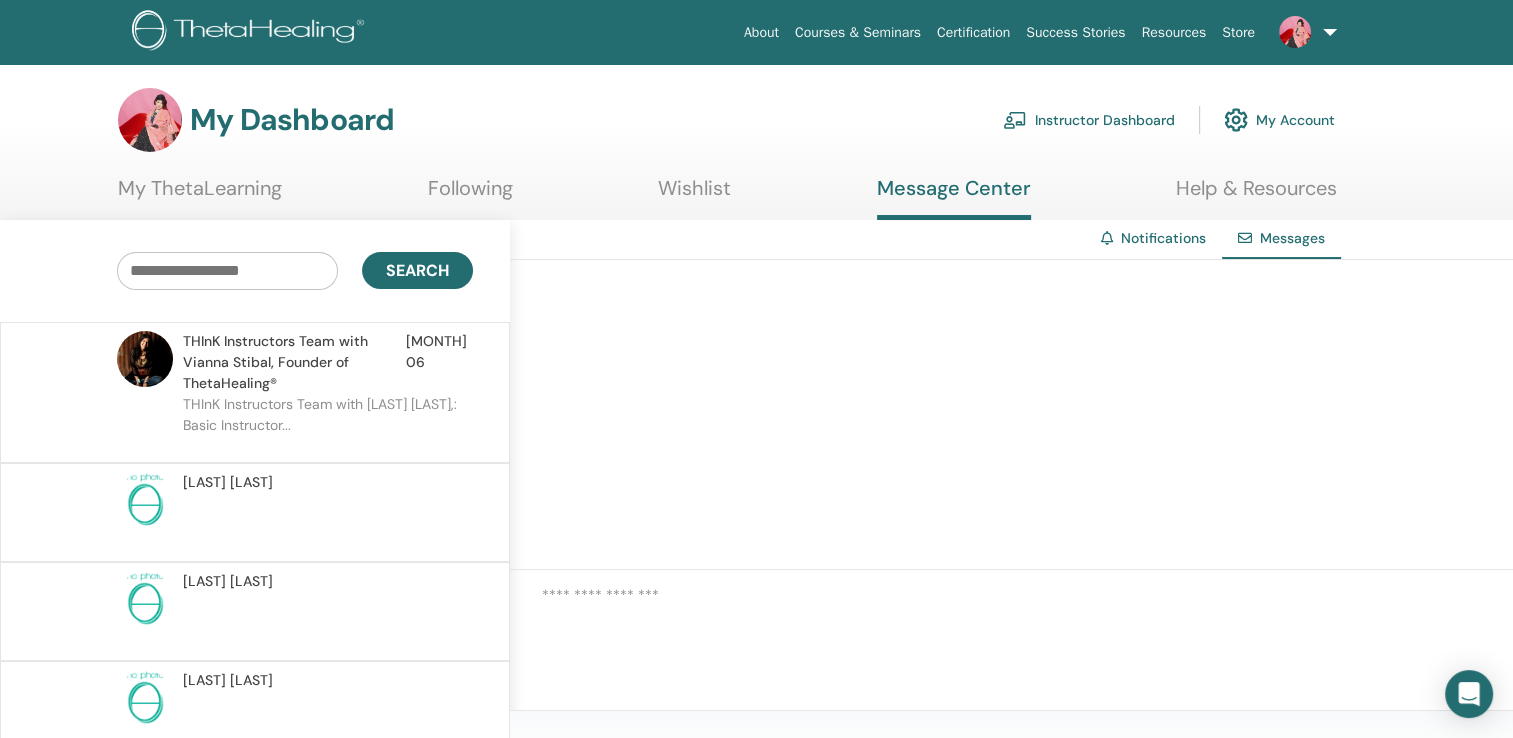 click at bounding box center (1304, 32) 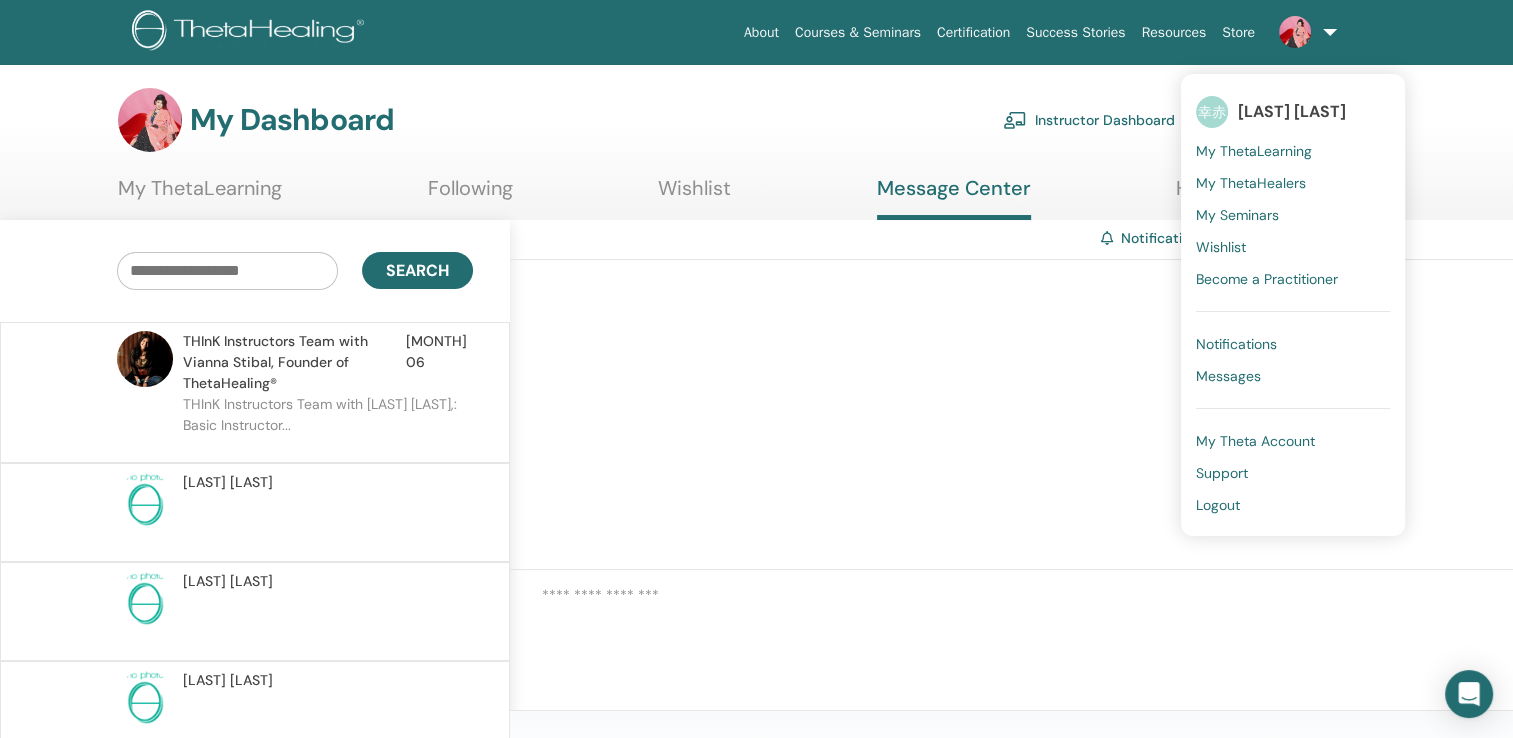 click on "My Seminars" at bounding box center (1237, 215) 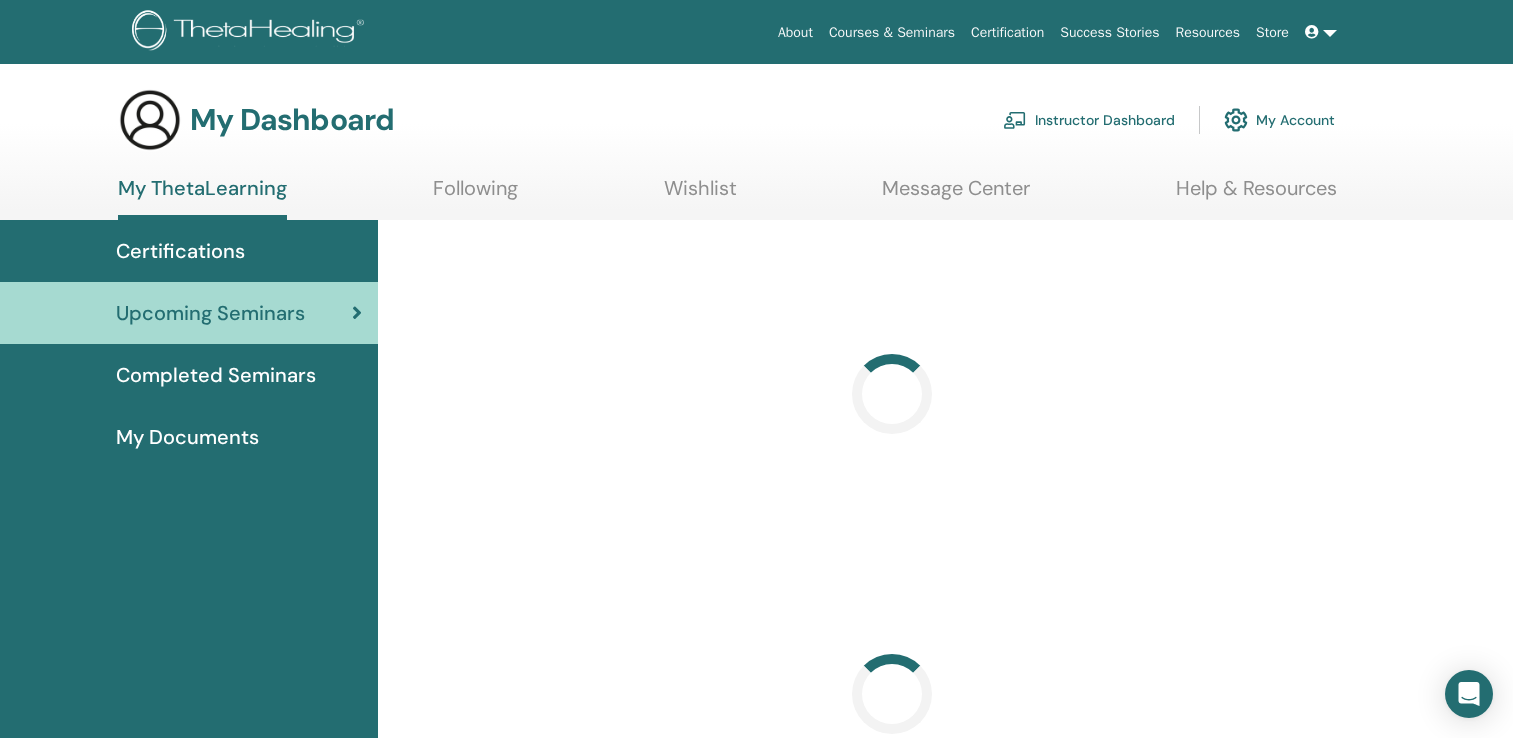 scroll, scrollTop: 0, scrollLeft: 0, axis: both 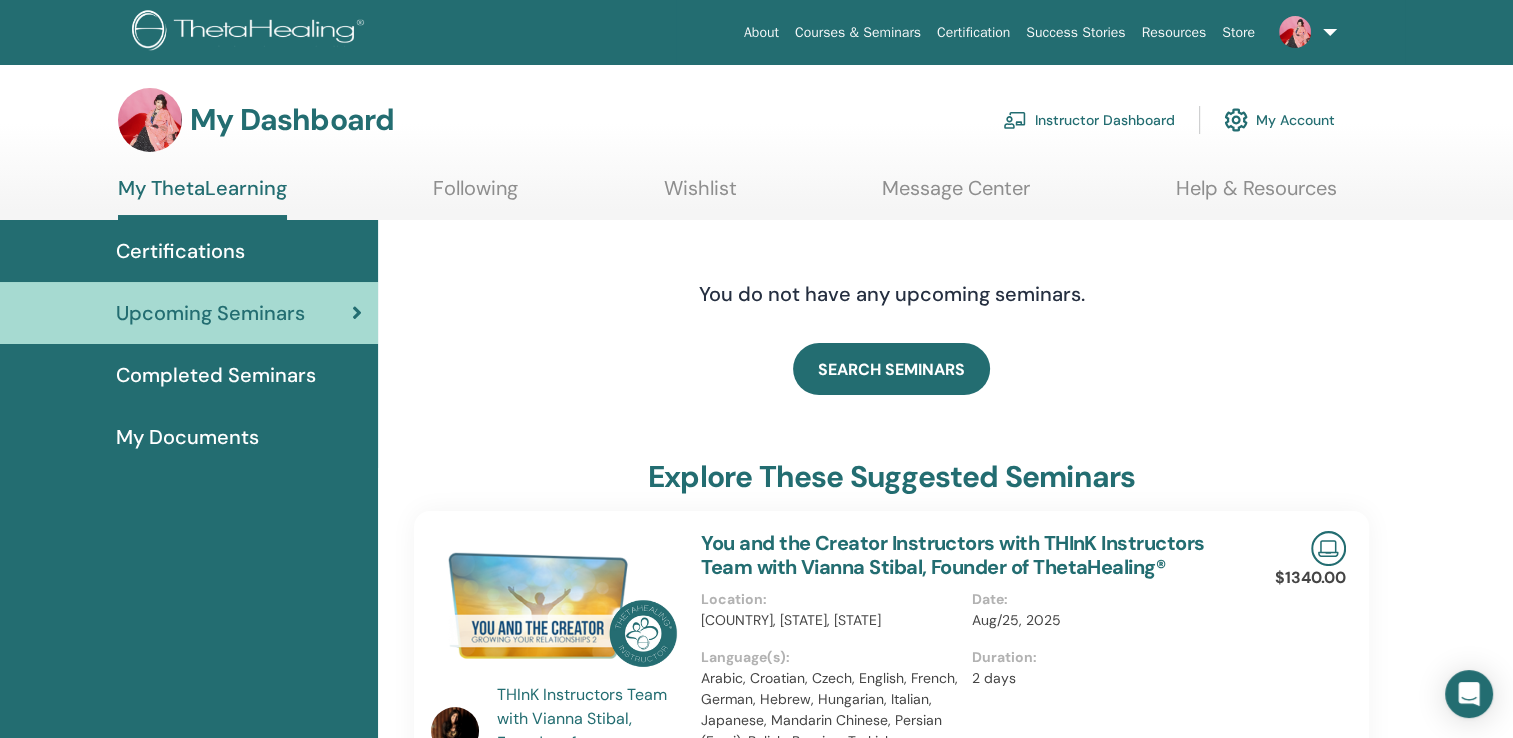 click on "Certifications" at bounding box center (180, 251) 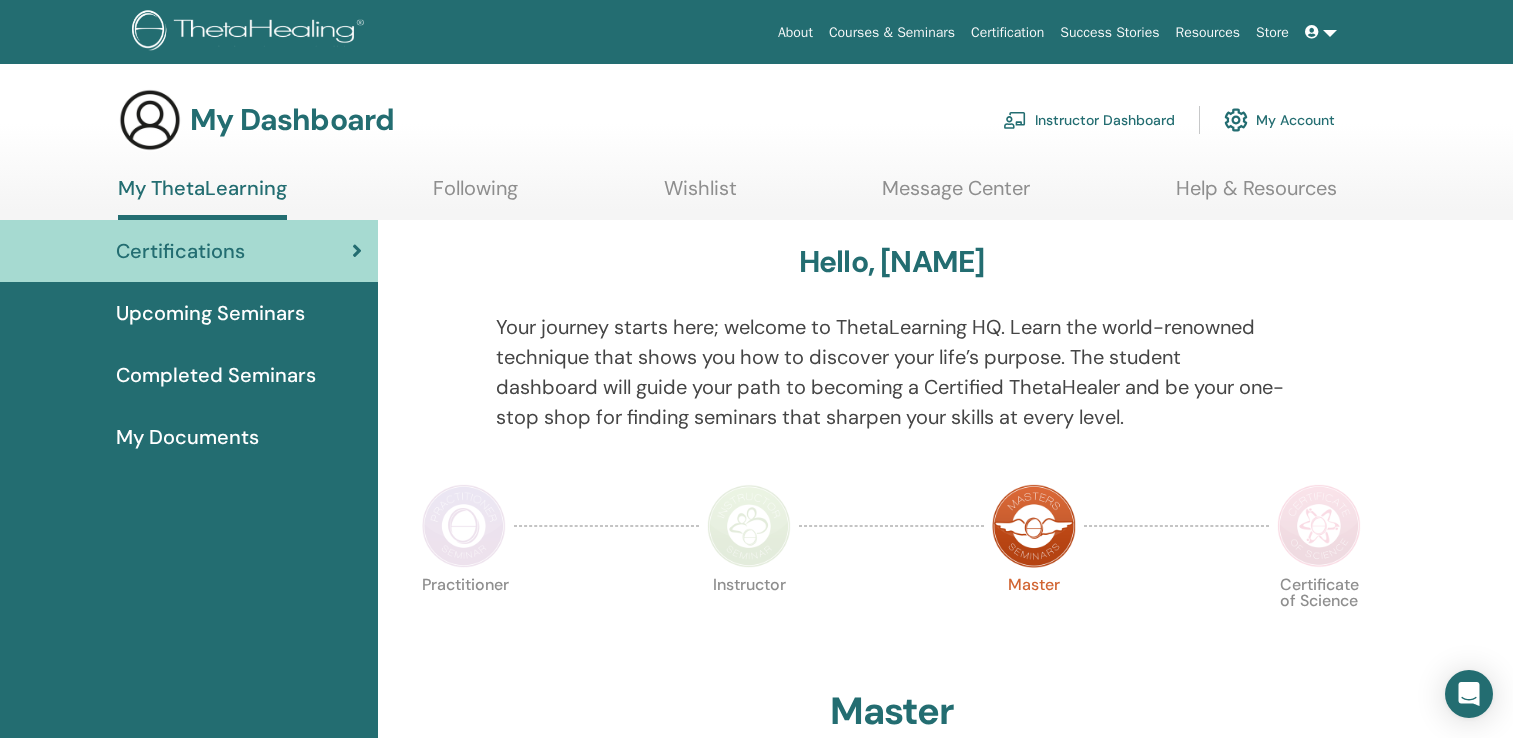 scroll, scrollTop: 0, scrollLeft: 0, axis: both 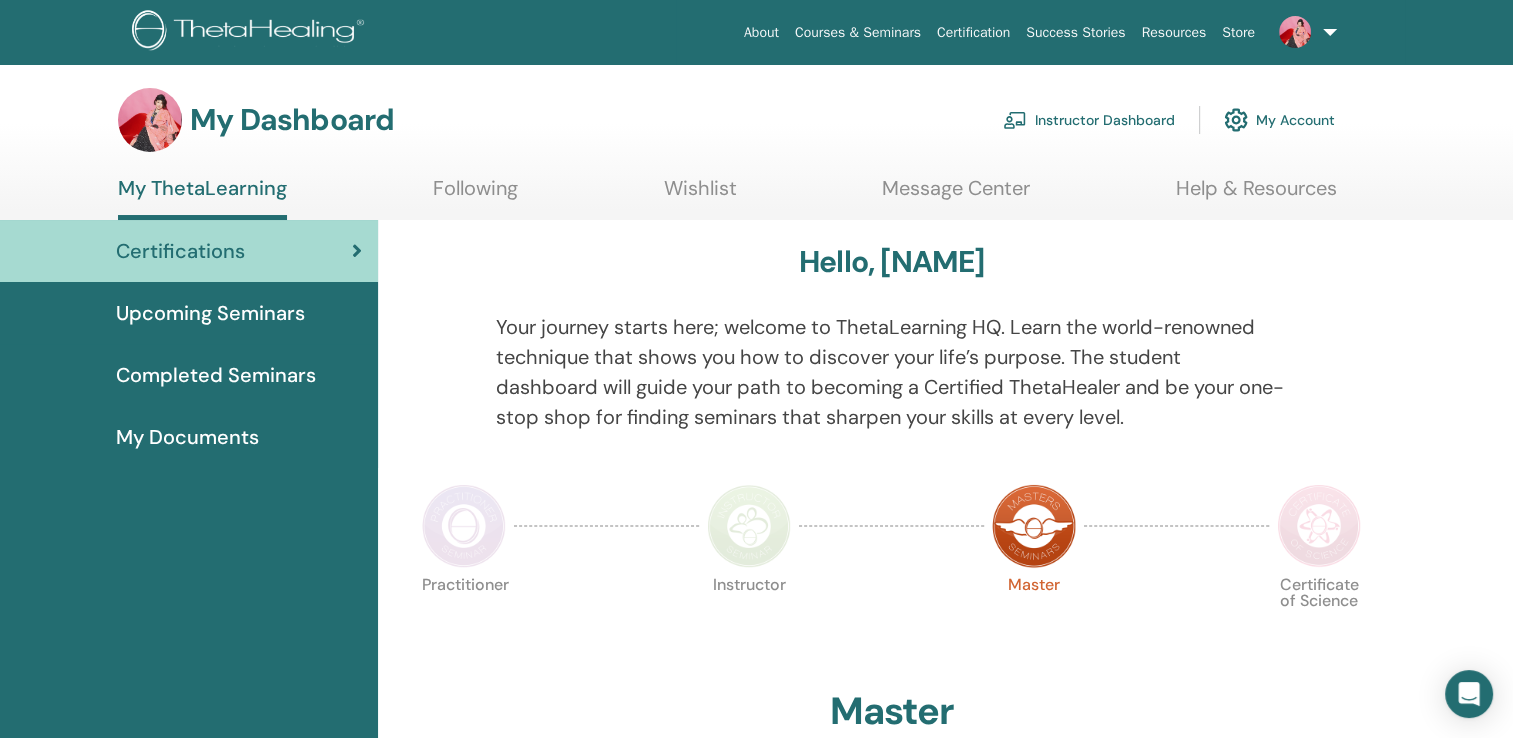 click on "Completed Seminars" at bounding box center (189, 375) 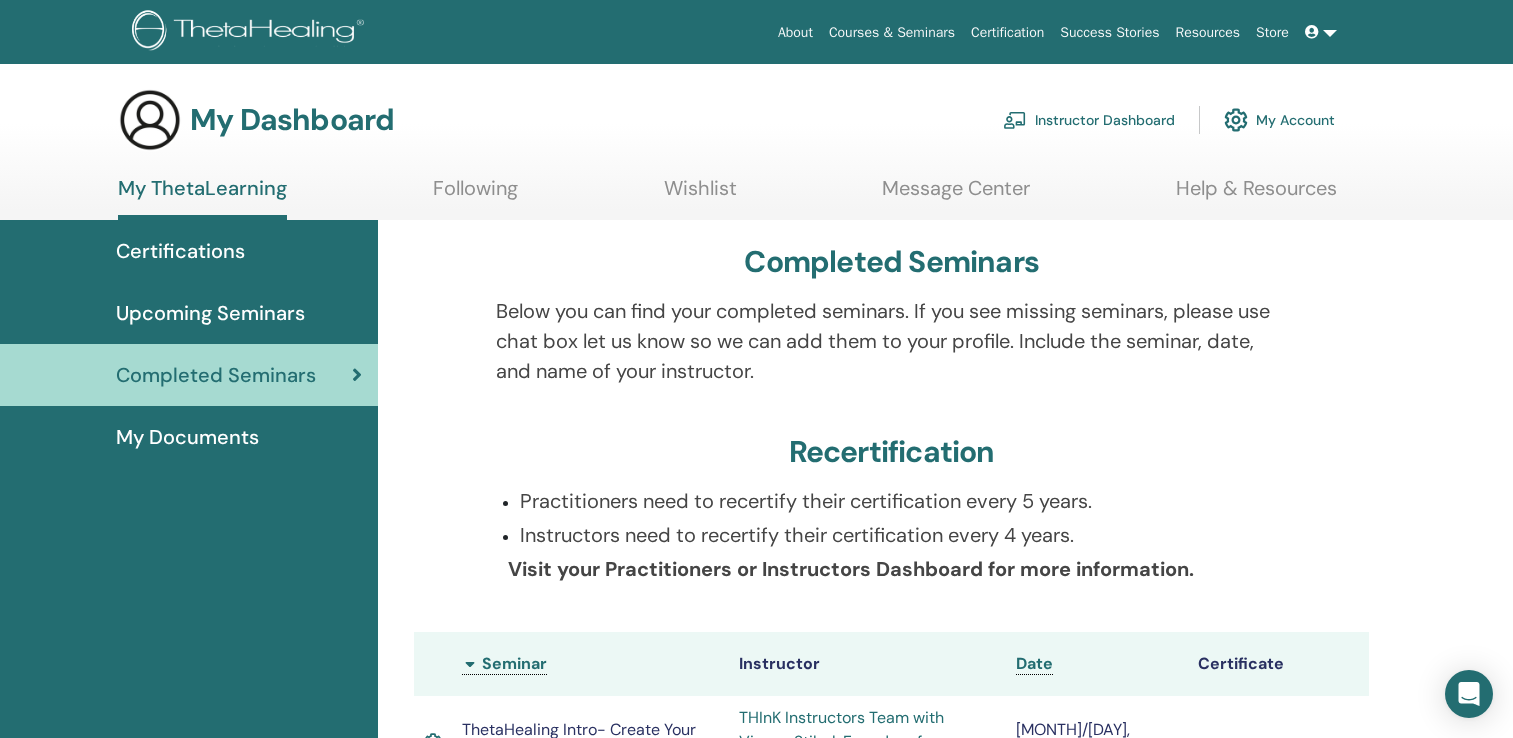 scroll, scrollTop: 0, scrollLeft: 0, axis: both 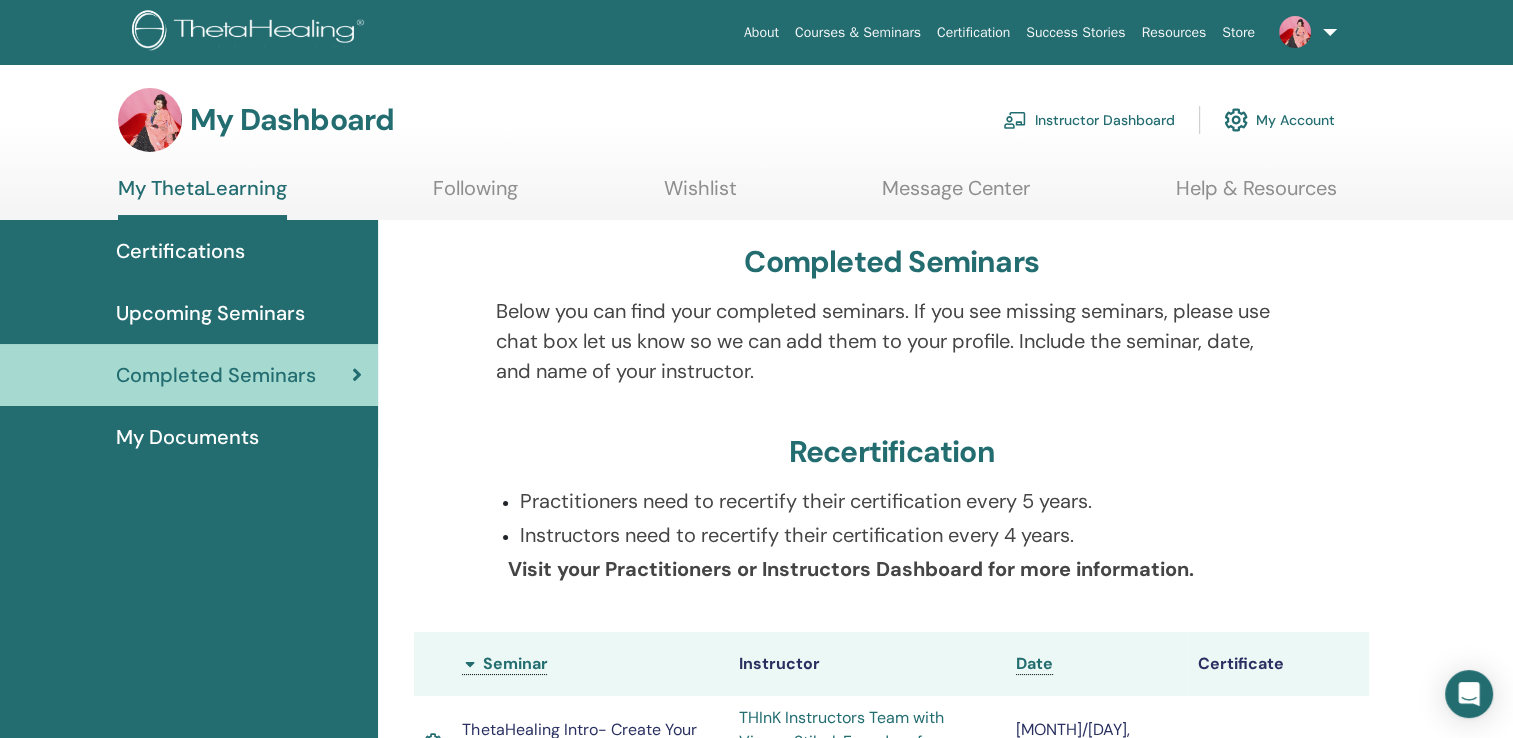 click on "My Documents" at bounding box center [187, 437] 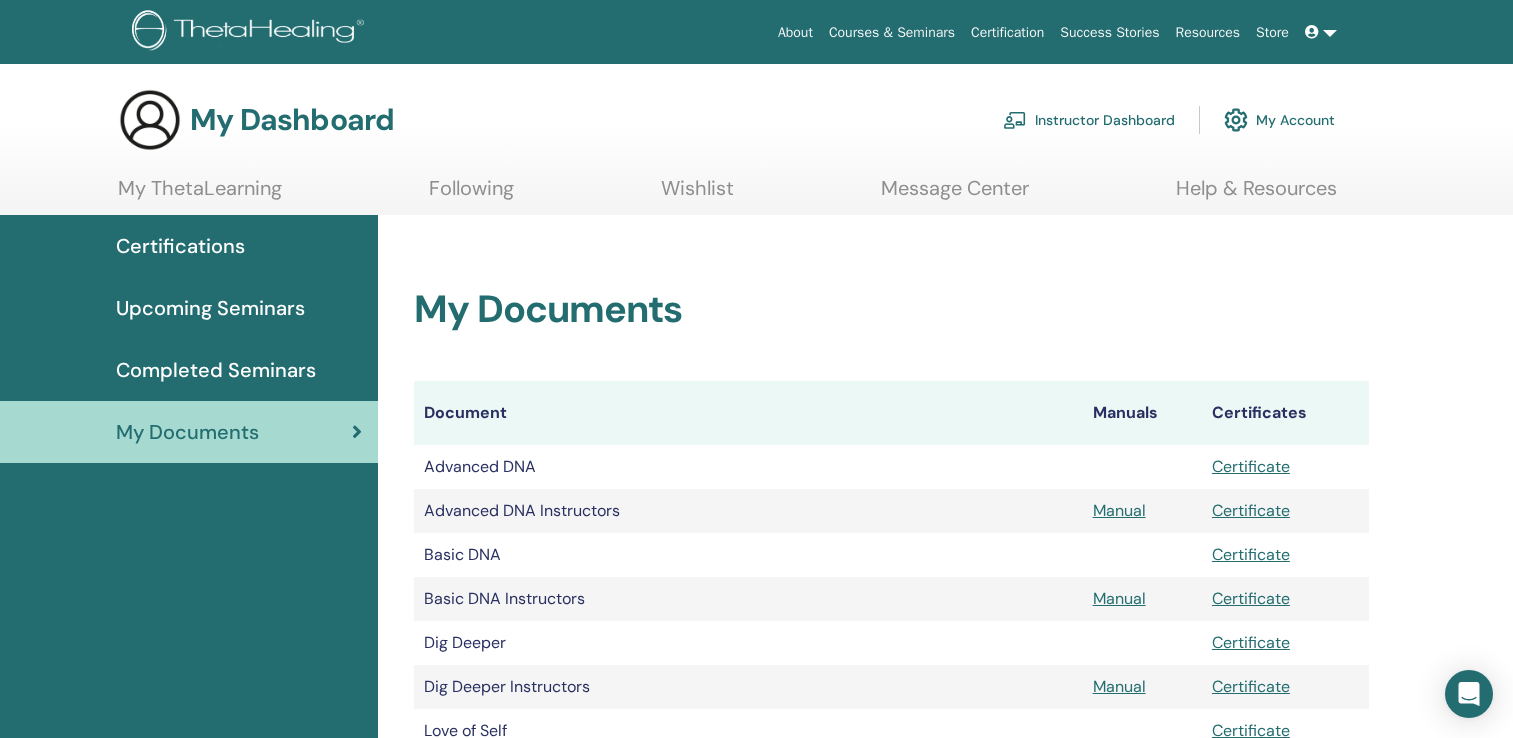 scroll, scrollTop: 0, scrollLeft: 0, axis: both 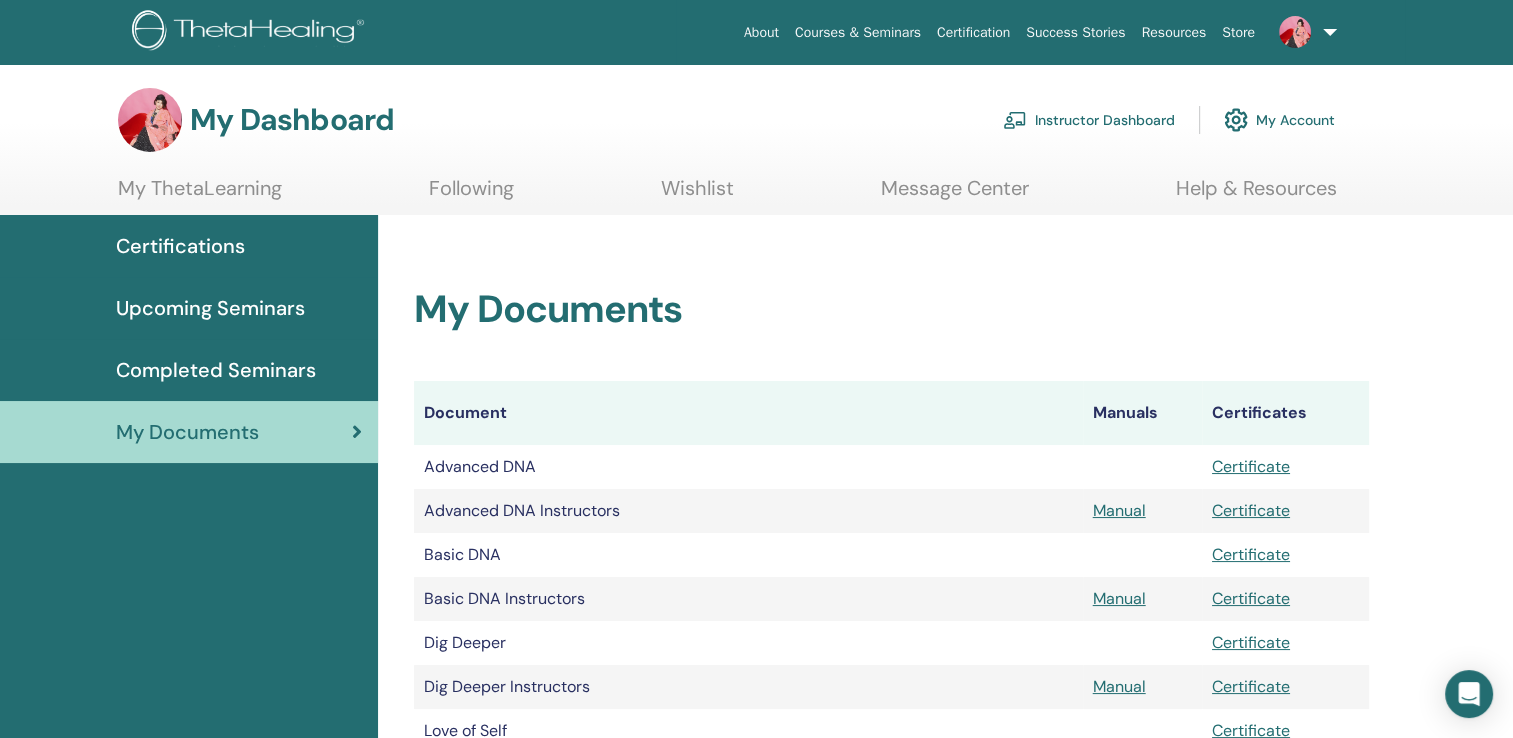 click on "My Documents" at bounding box center (187, 432) 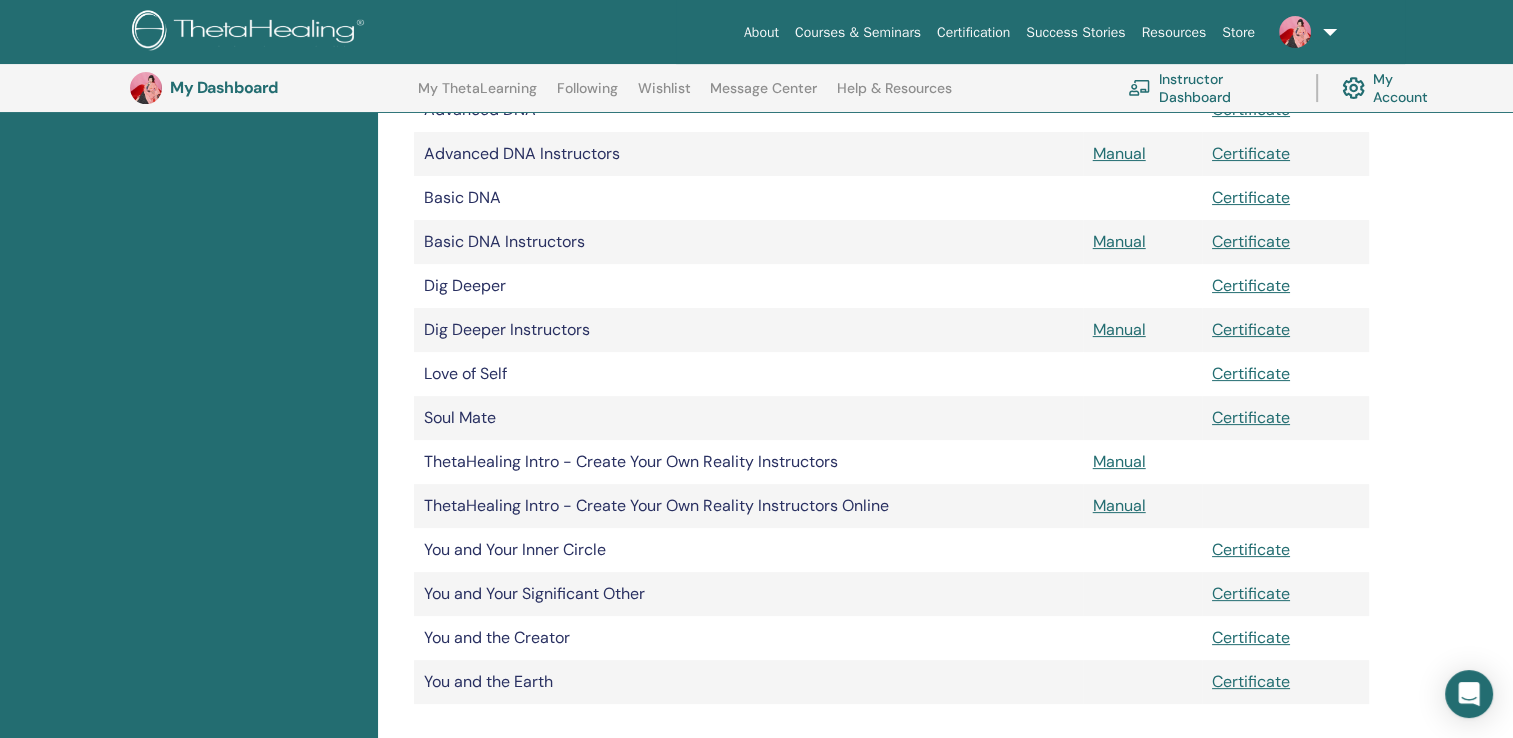 scroll, scrollTop: 426, scrollLeft: 0, axis: vertical 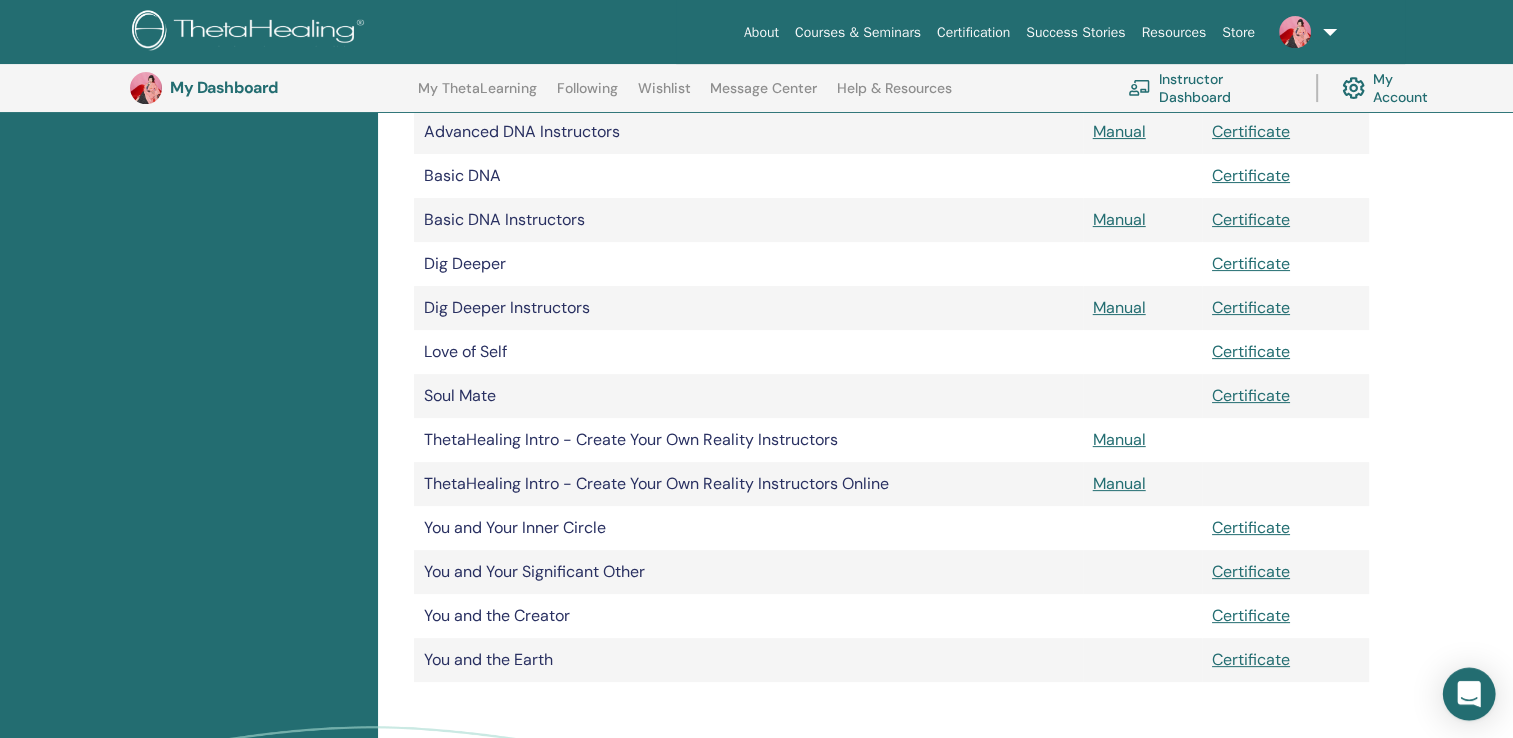 click 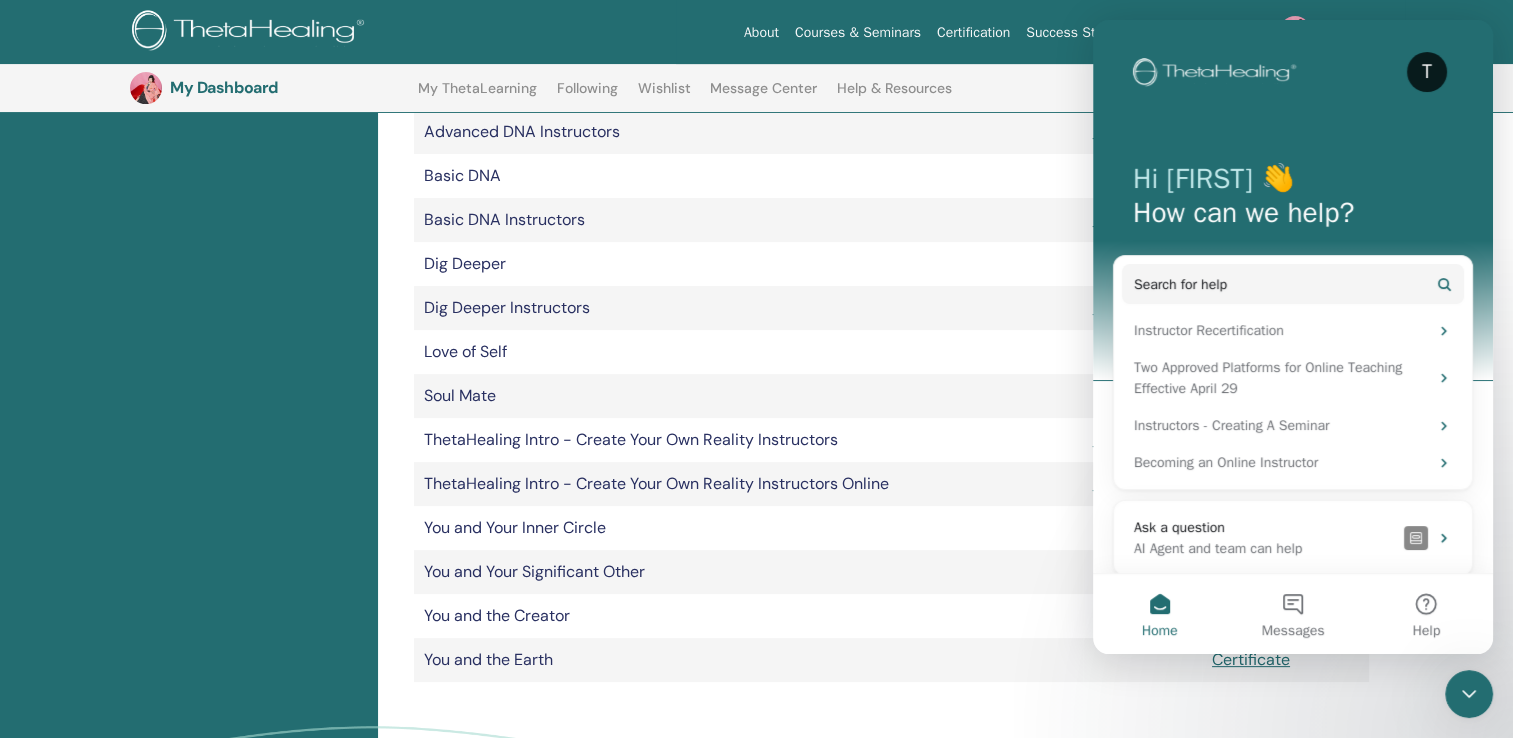 scroll, scrollTop: 0, scrollLeft: 0, axis: both 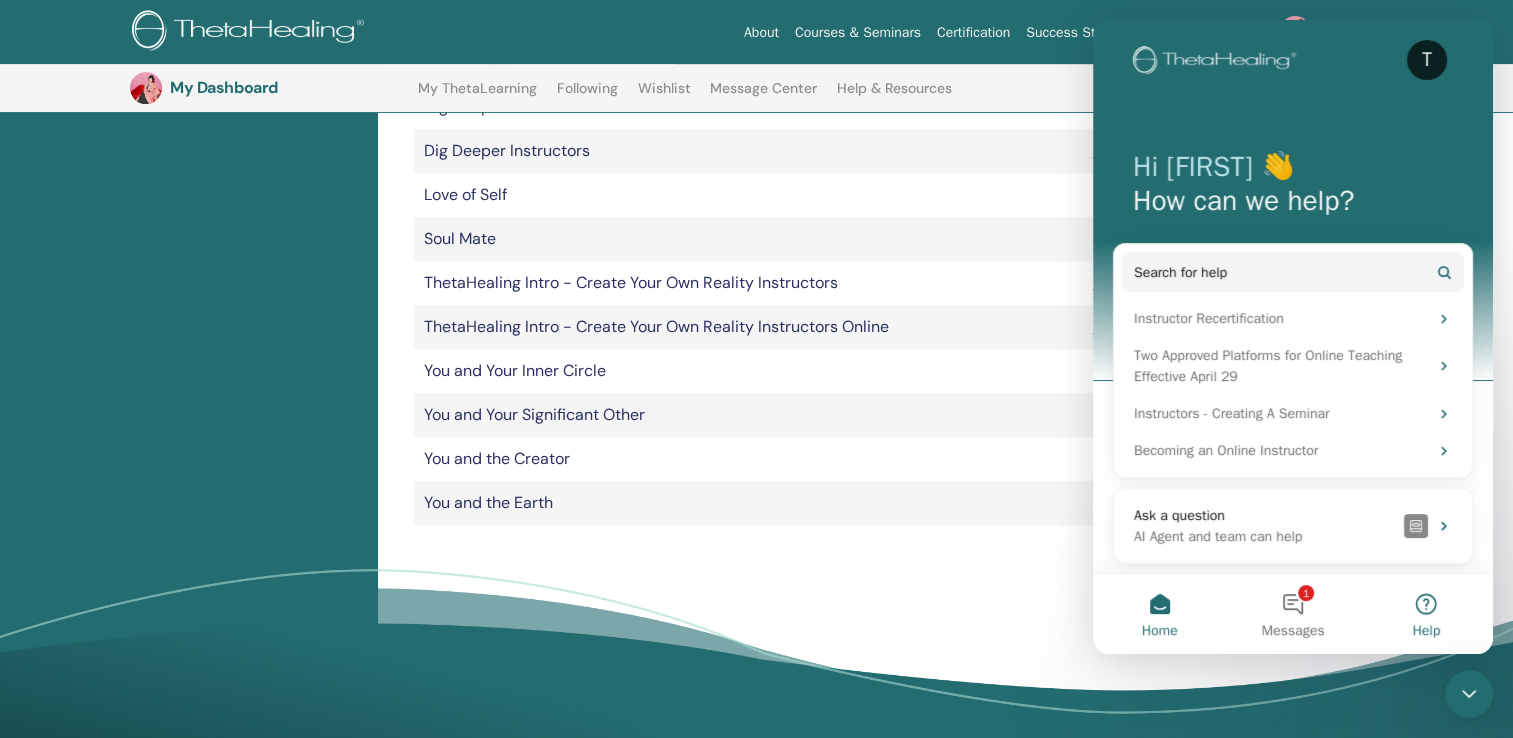 click on "Help" at bounding box center (1426, 614) 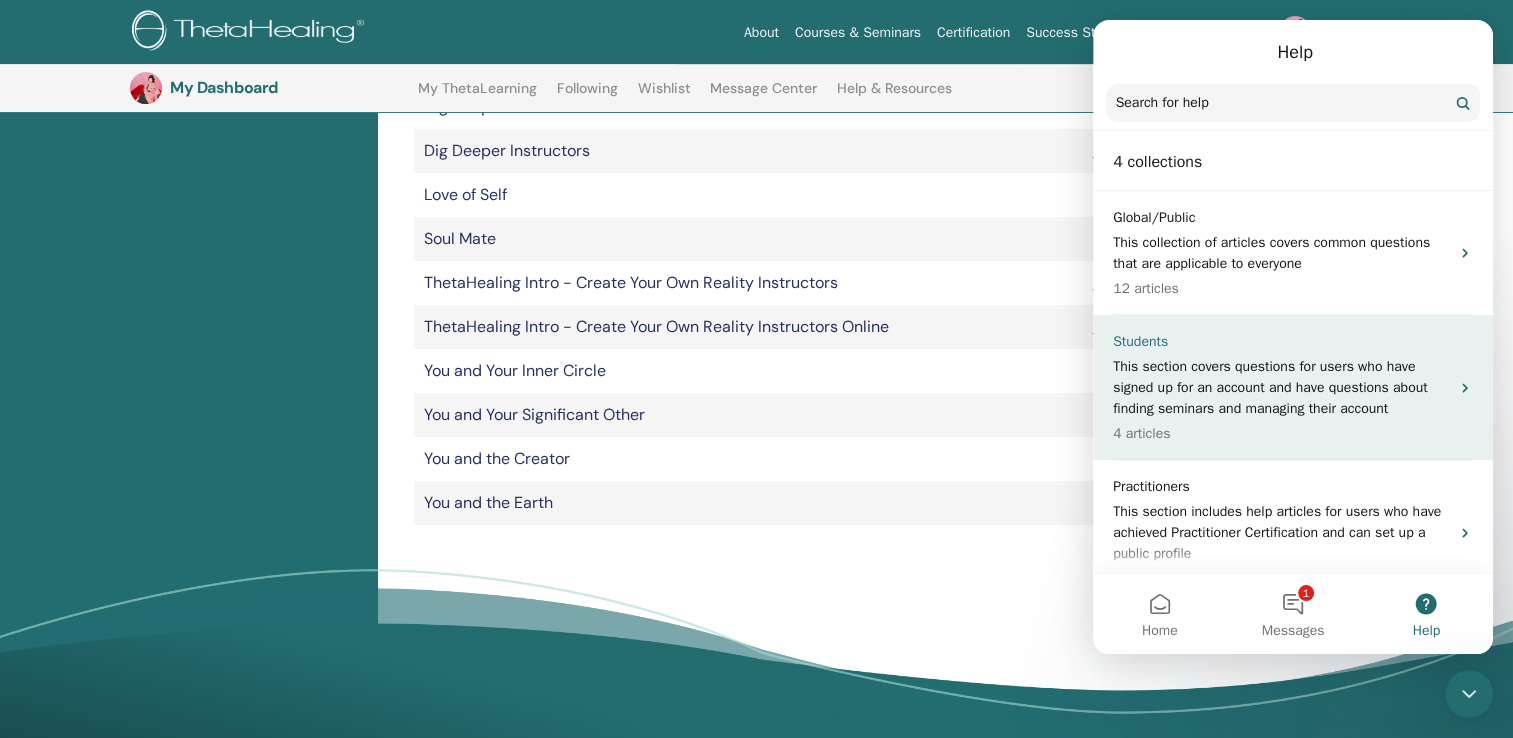 scroll, scrollTop: 176, scrollLeft: 0, axis: vertical 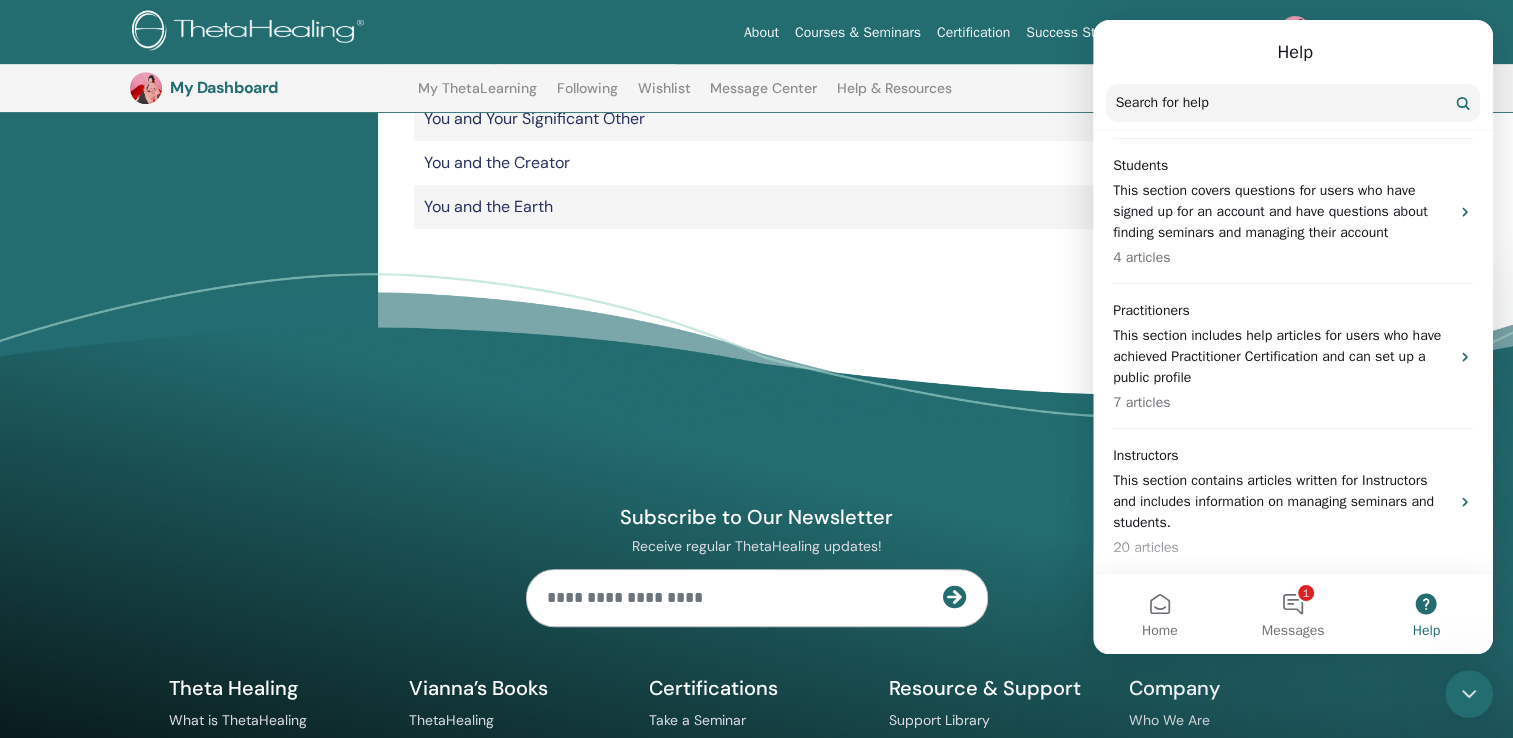 click on "Subscribe to Our Newsletter
Receive regular ThetaHealing updates!
Theta Healing
What is ThetaHealing
Company" at bounding box center (757, 631) 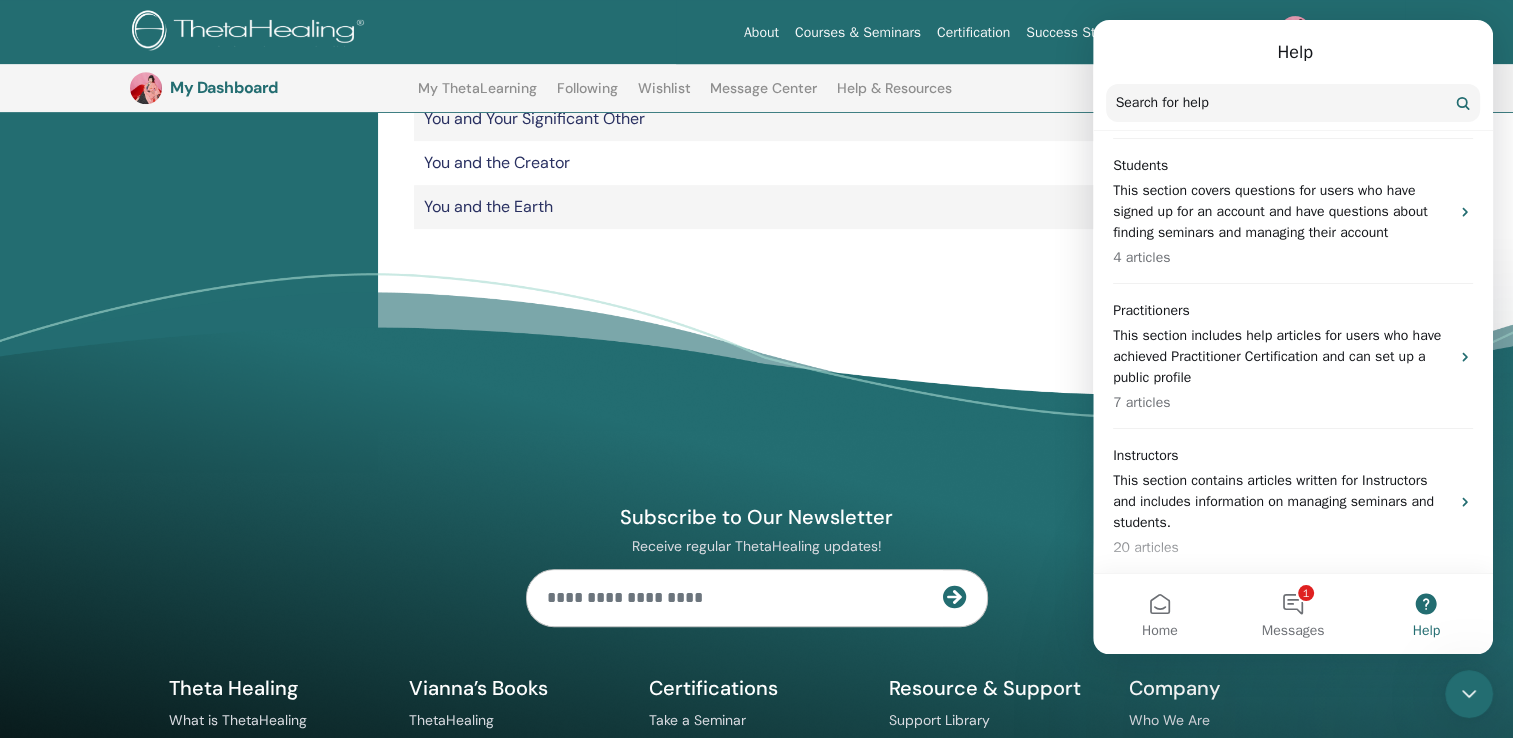 click at bounding box center [1469, 694] 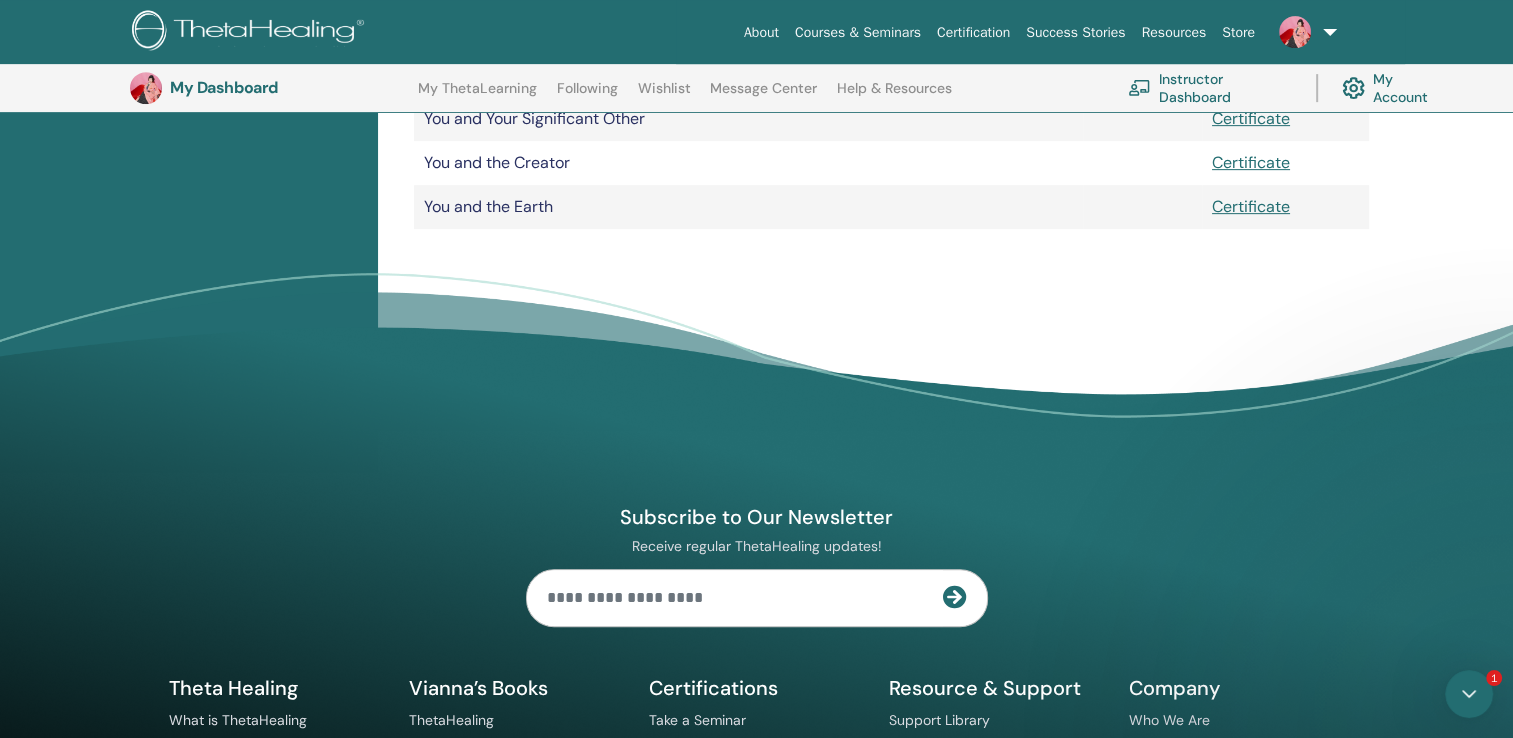 scroll, scrollTop: 0, scrollLeft: 0, axis: both 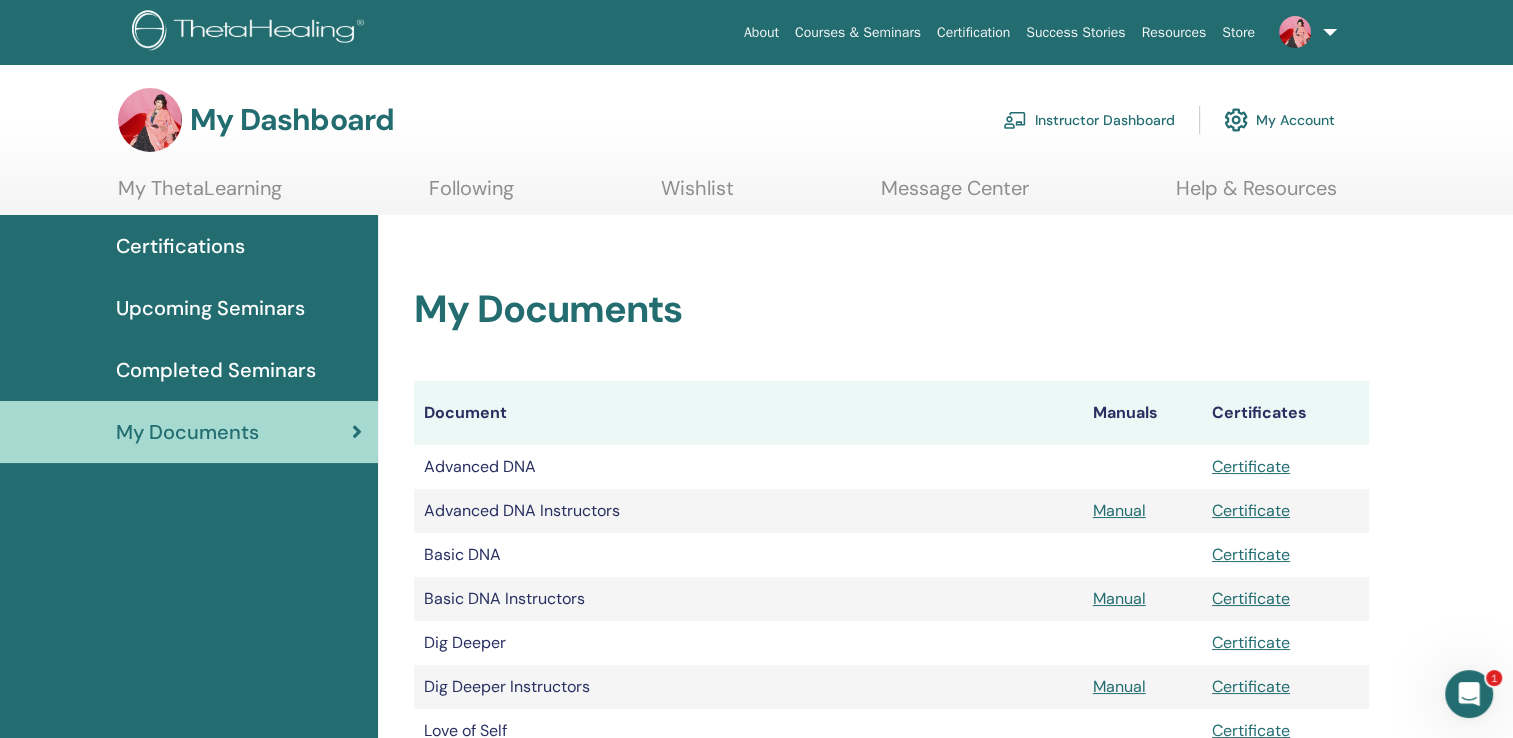 click at bounding box center (150, 120) 